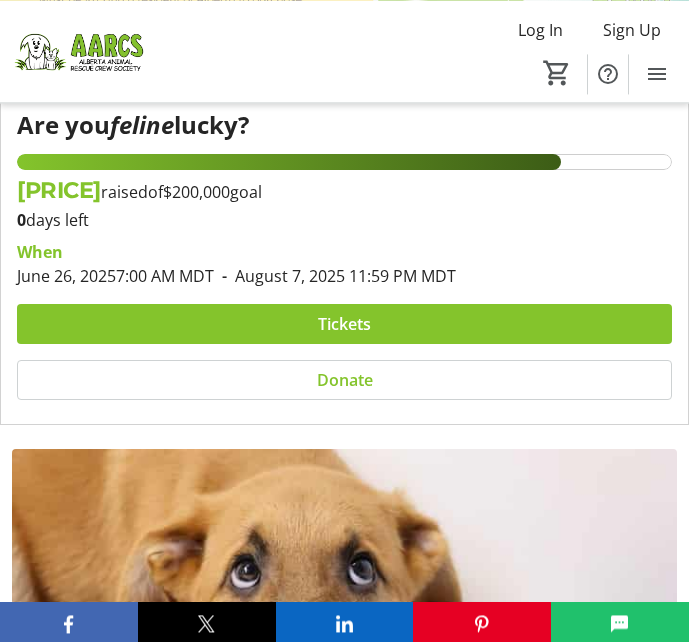 scroll, scrollTop: 450, scrollLeft: 0, axis: vertical 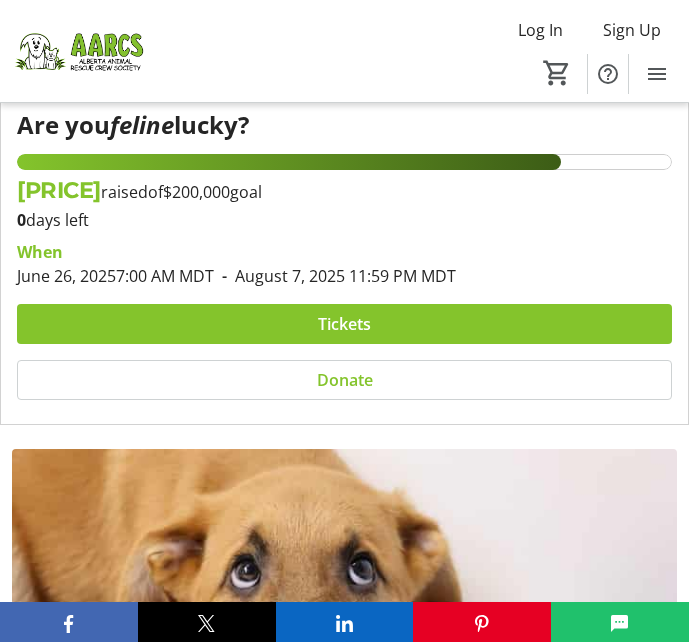click at bounding box center [344, 324] 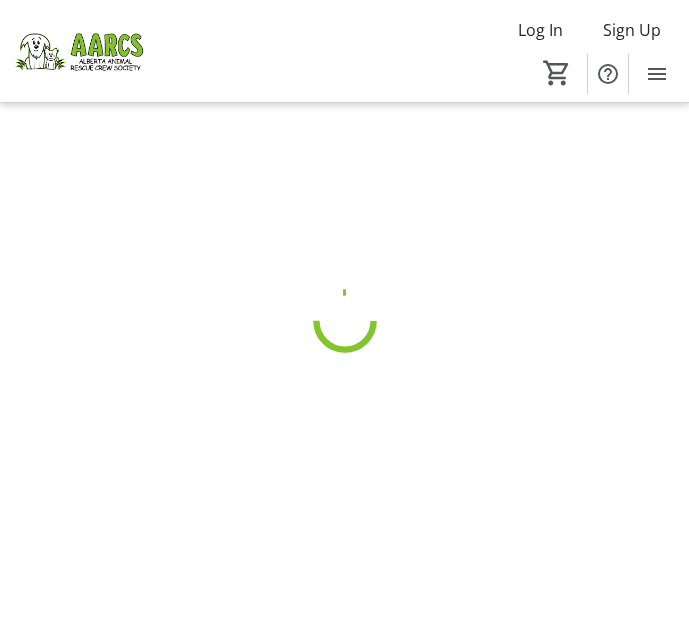 scroll, scrollTop: 47, scrollLeft: 0, axis: vertical 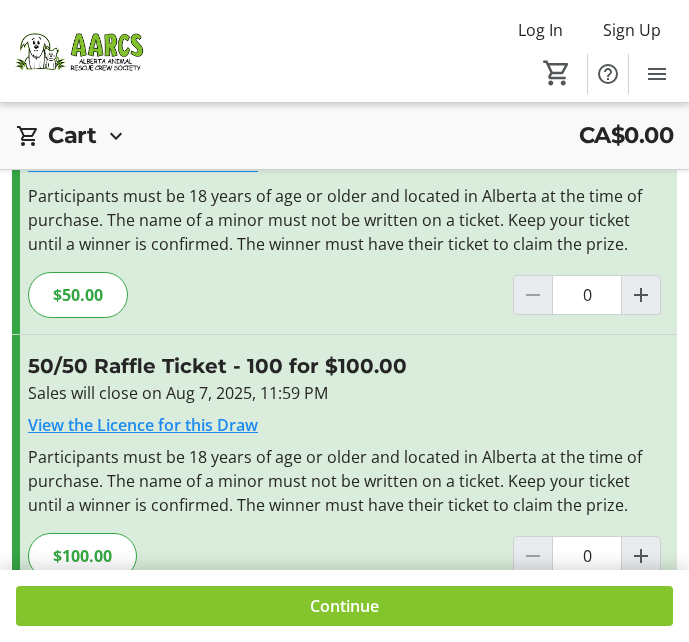 click on "Continue" 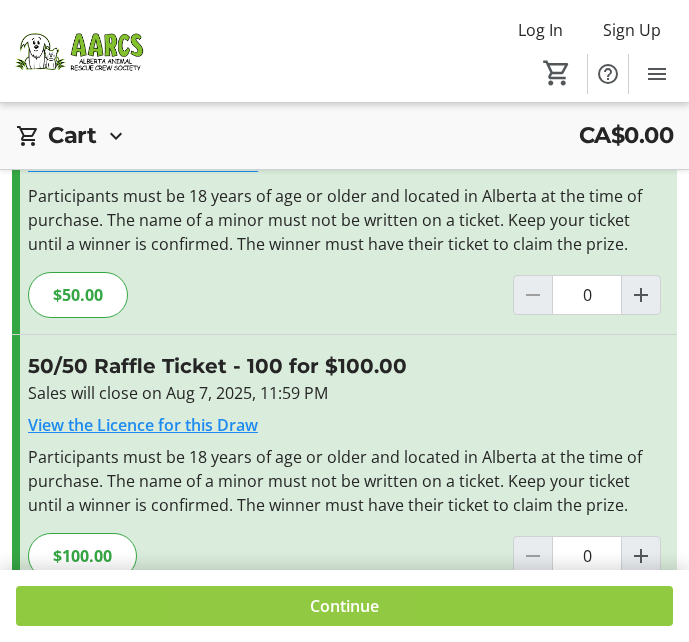 click 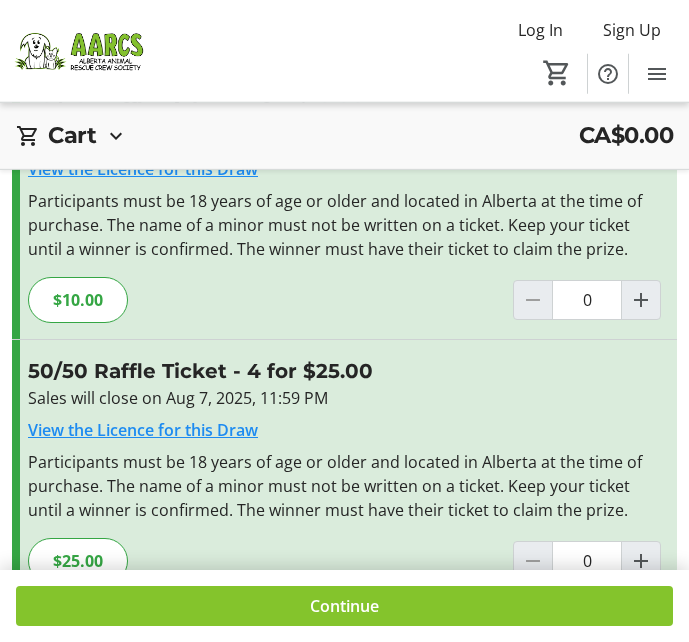 scroll, scrollTop: 0, scrollLeft: 0, axis: both 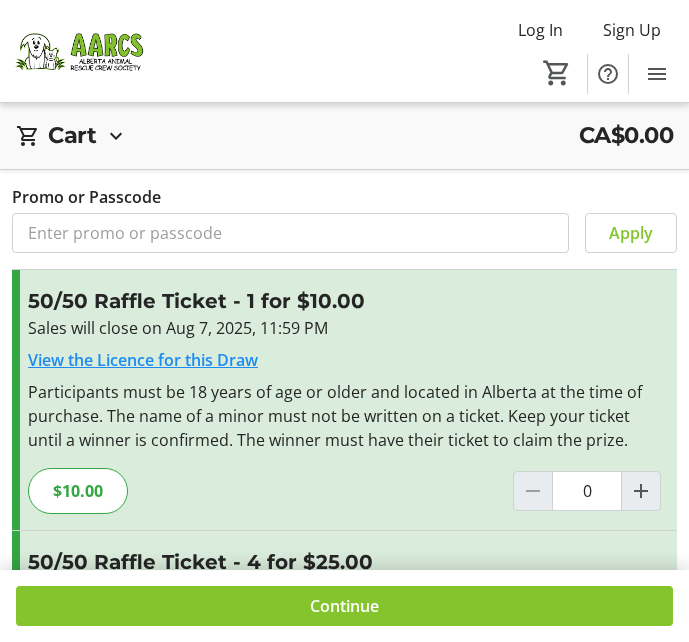 click 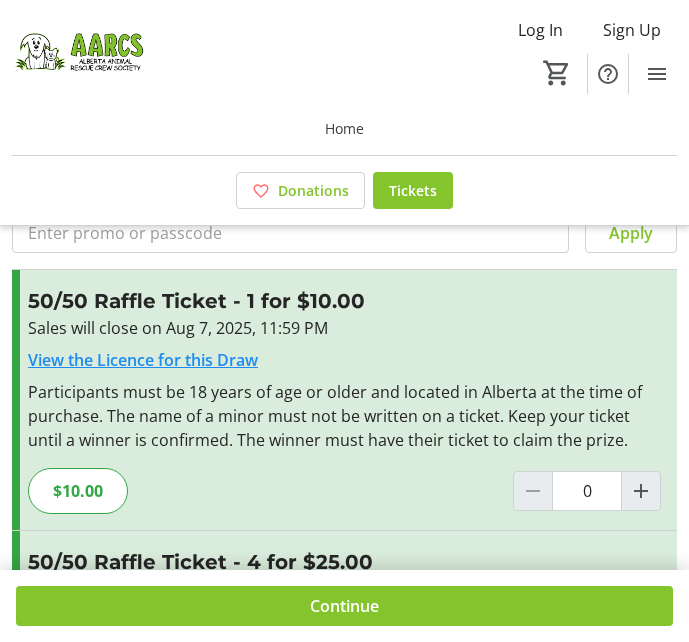 click 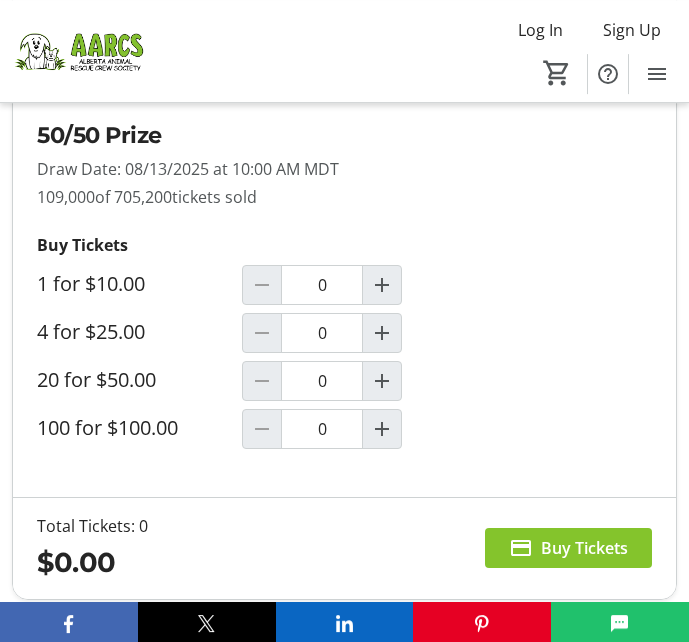 scroll, scrollTop: 2102, scrollLeft: 0, axis: vertical 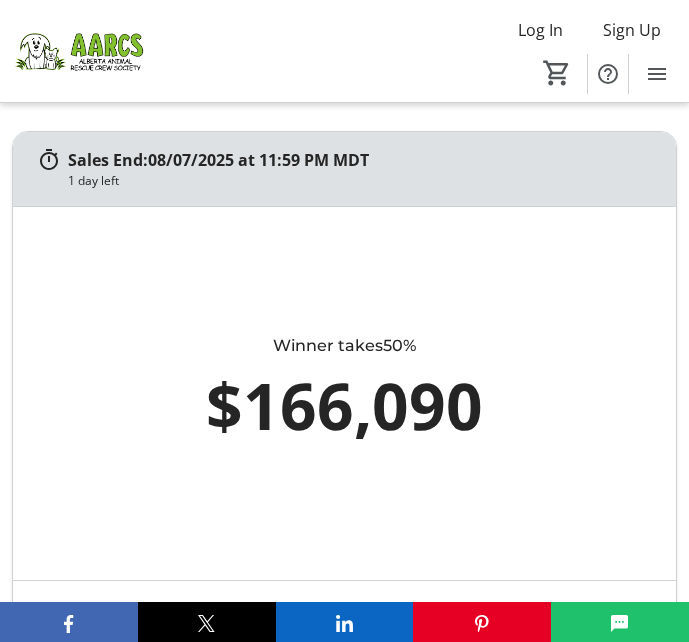 click on "Buy Tickets" at bounding box center [584, 1034] 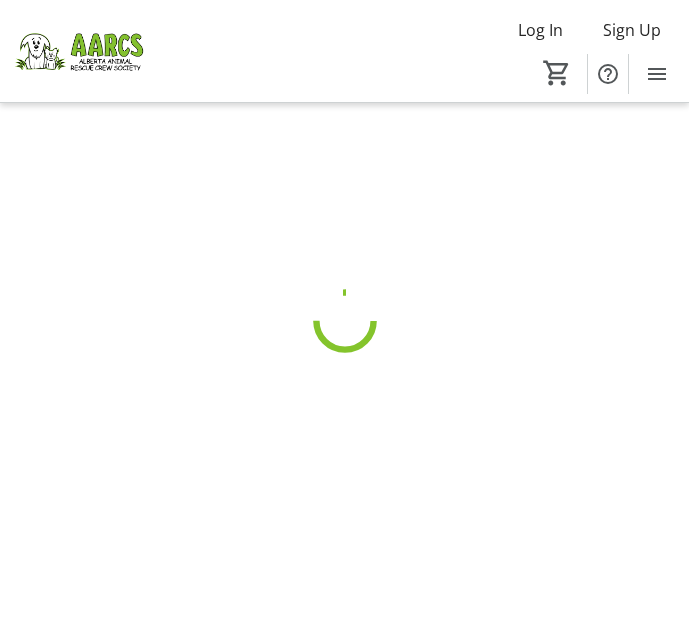 scroll, scrollTop: 47, scrollLeft: 0, axis: vertical 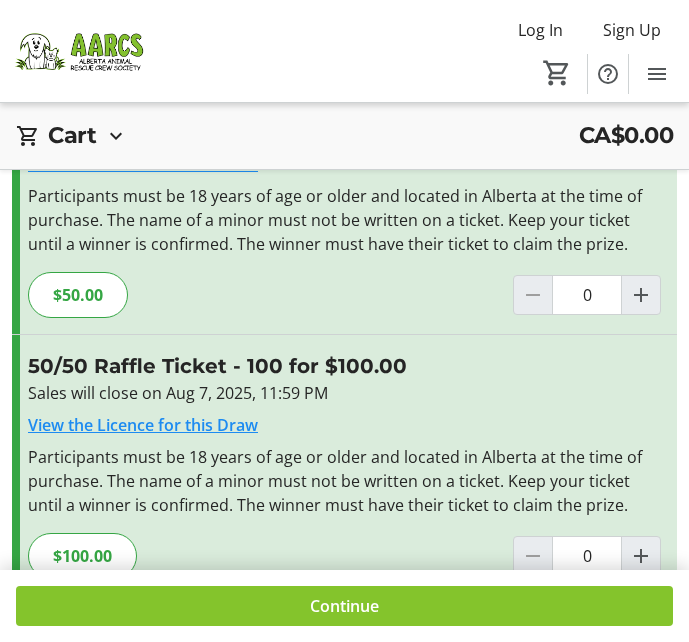 click 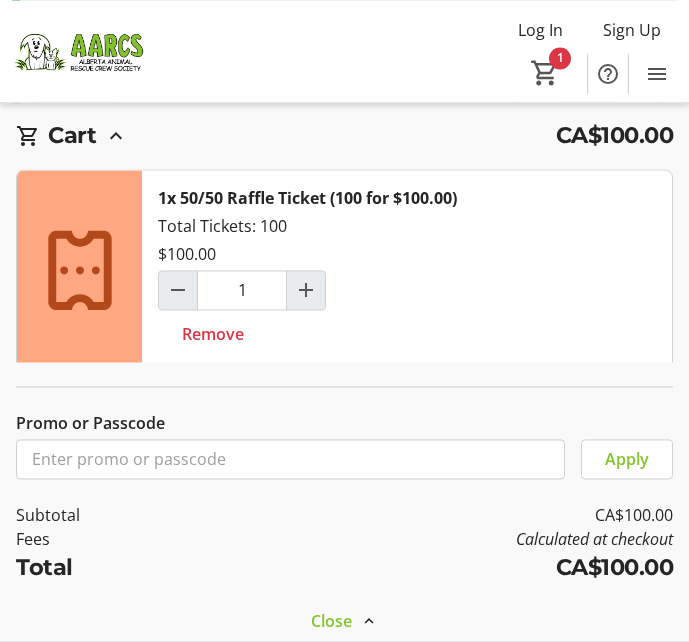 scroll, scrollTop: 630, scrollLeft: 0, axis: vertical 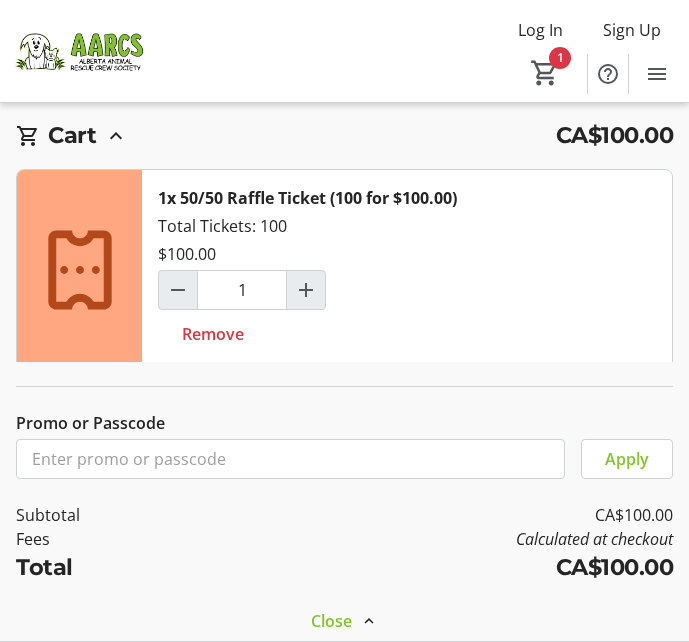 click at bounding box center [178, 290] 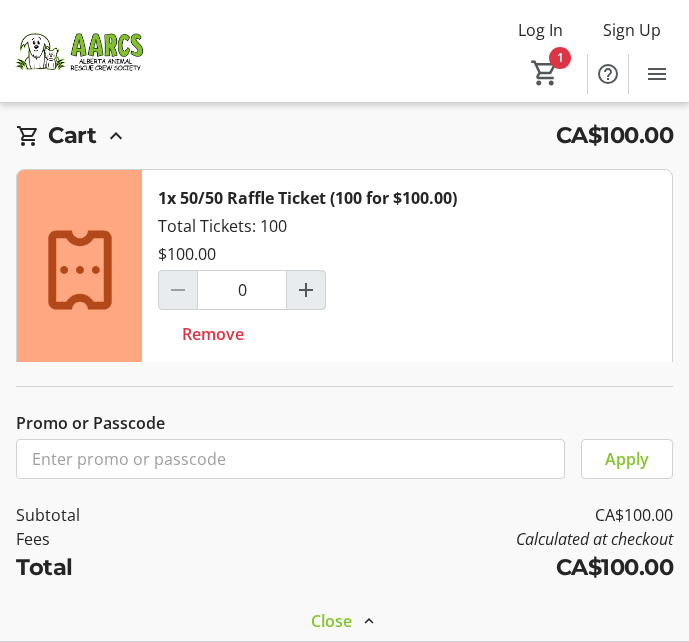 type on "0" 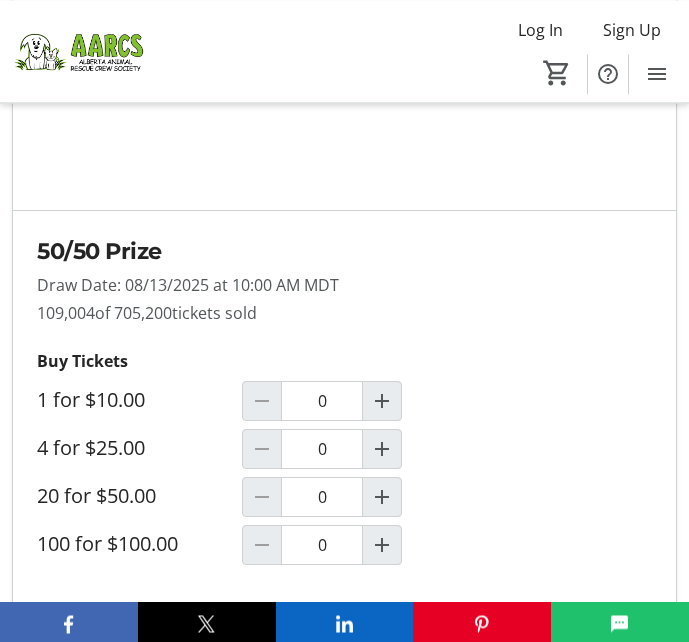 scroll, scrollTop: 1963, scrollLeft: 0, axis: vertical 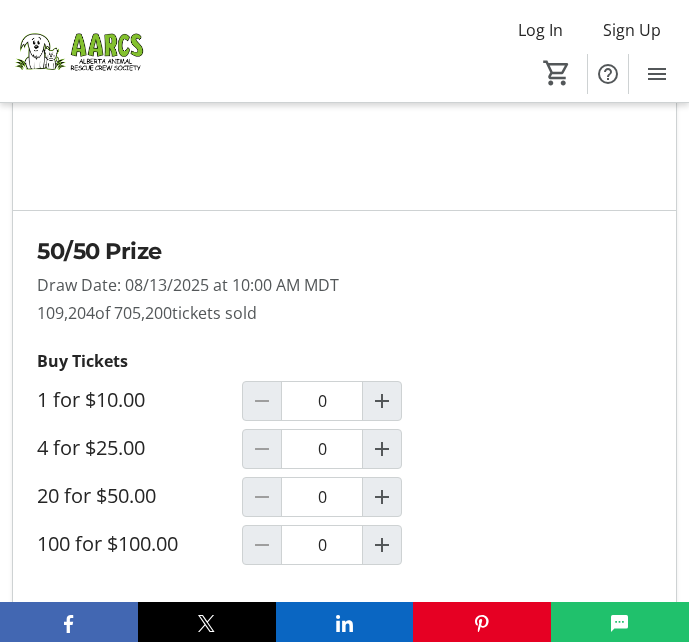 click at bounding box center [382, 545] 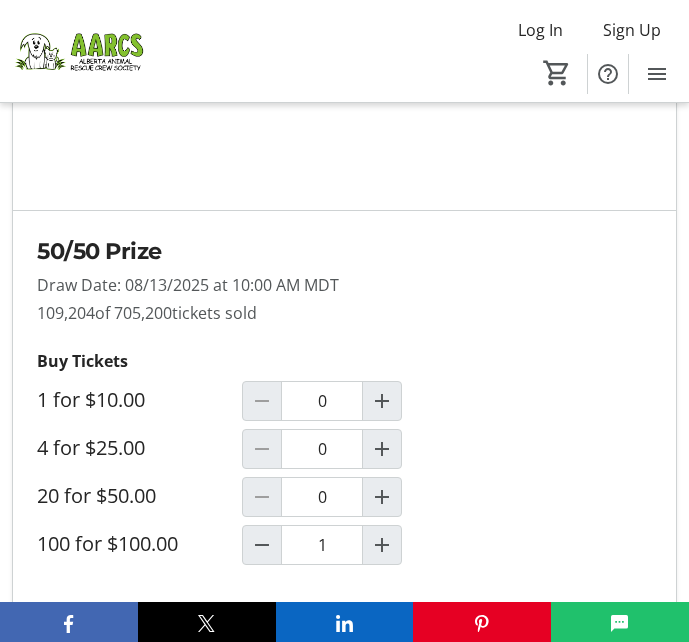 type on "1" 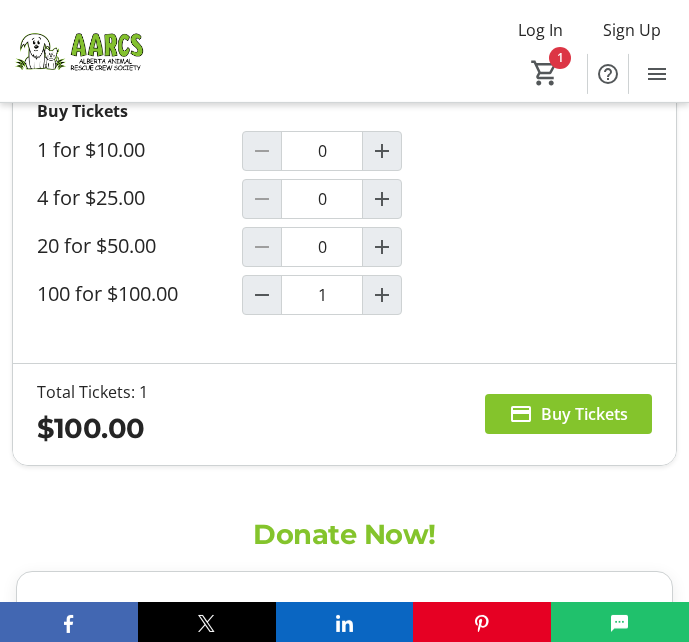 scroll, scrollTop: 0, scrollLeft: 0, axis: both 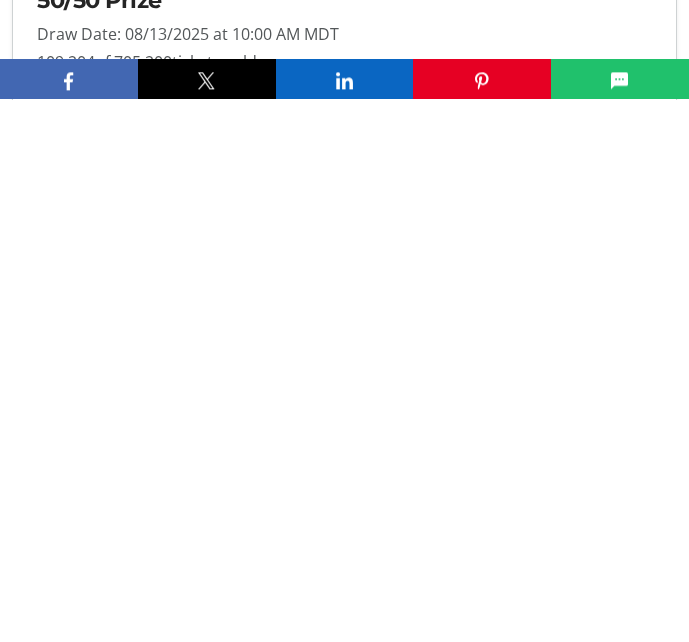 click on "Buy Tickets" at bounding box center [584, 956] 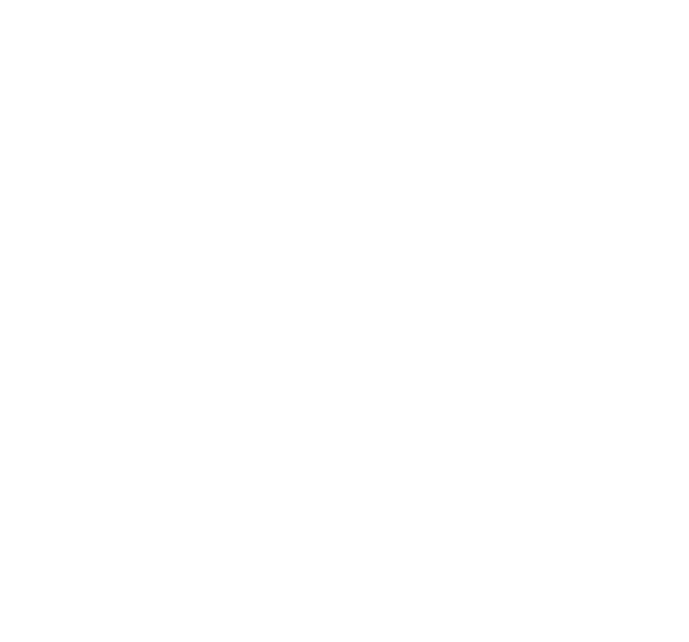 scroll, scrollTop: 47, scrollLeft: 0, axis: vertical 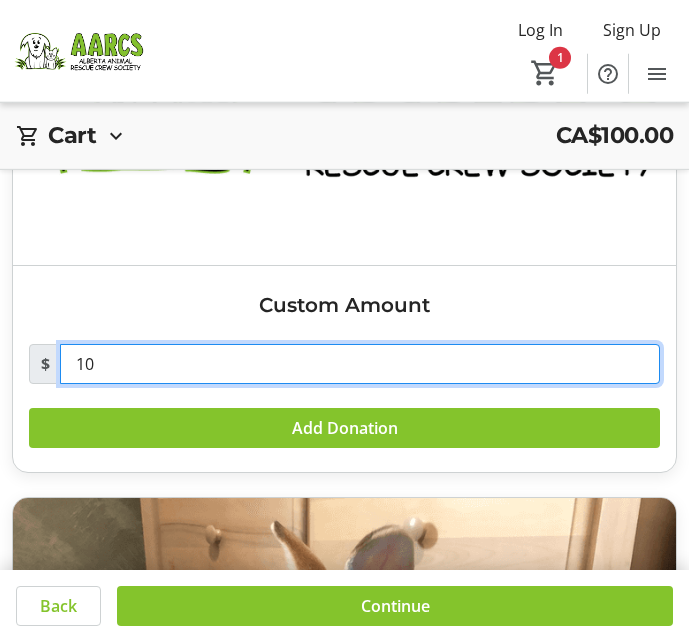 click on "10" at bounding box center (360, 364) 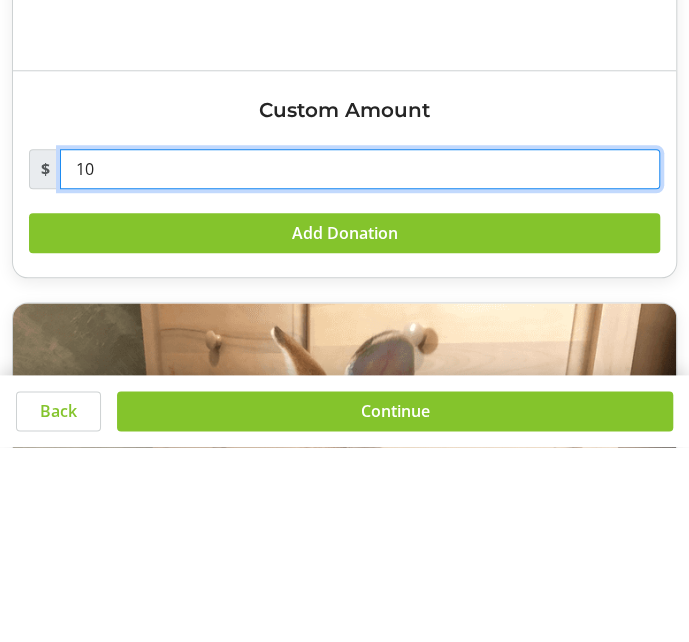 type on "1" 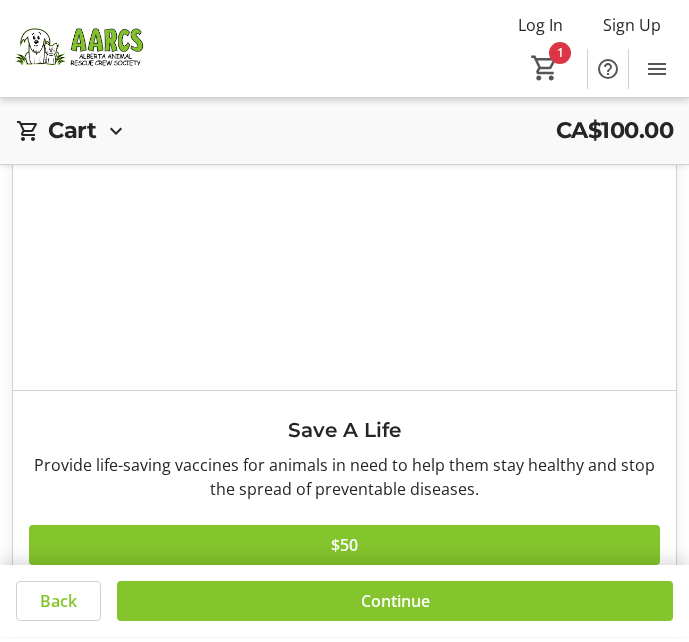scroll, scrollTop: 1999, scrollLeft: 0, axis: vertical 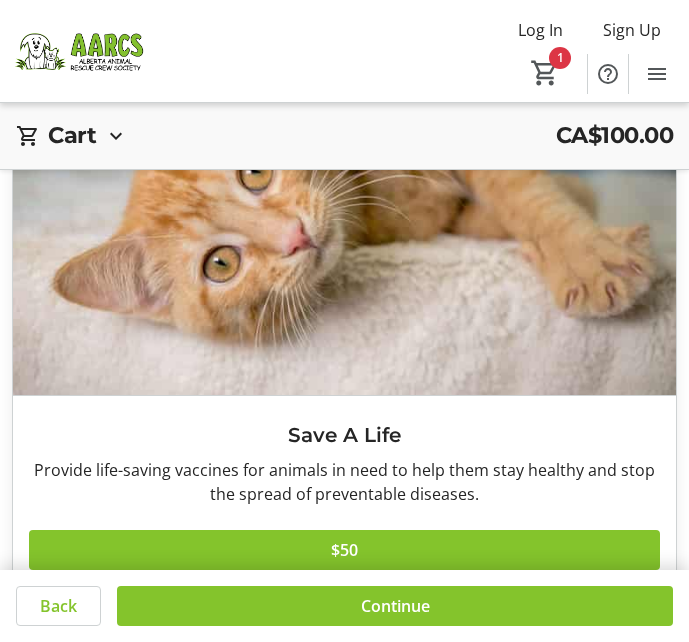 type 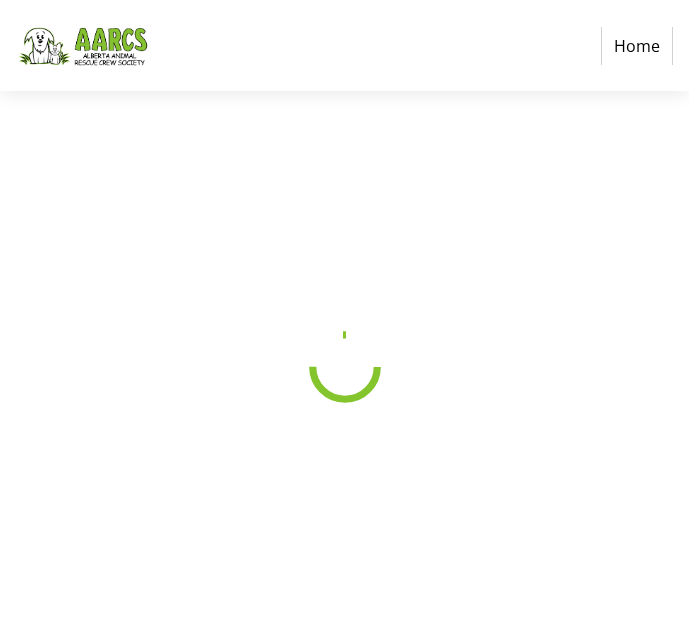 scroll, scrollTop: 47, scrollLeft: 0, axis: vertical 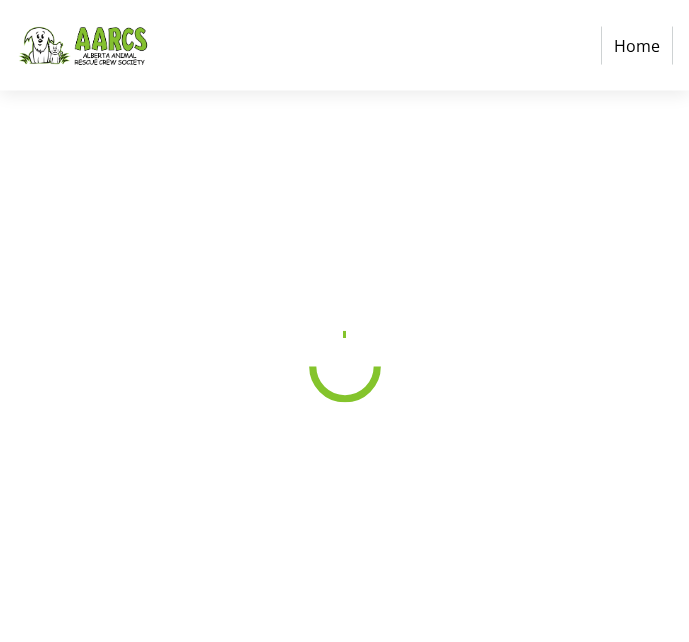 select on "CA" 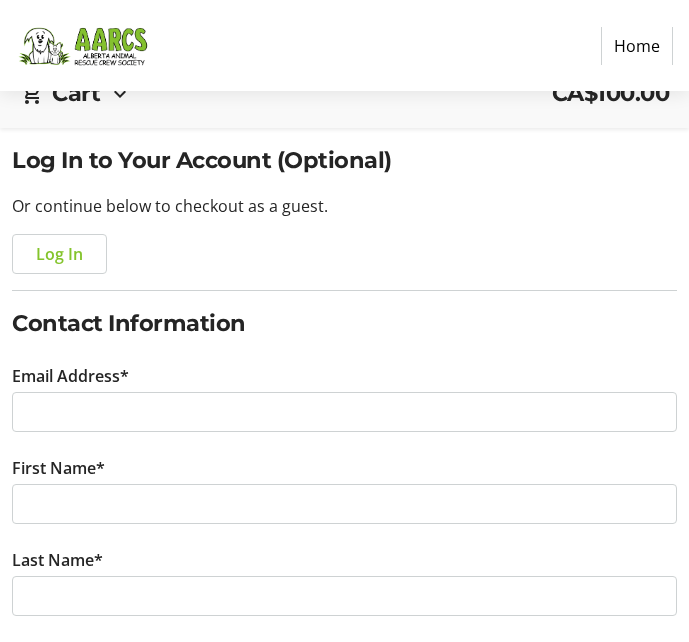 scroll, scrollTop: 146, scrollLeft: 0, axis: vertical 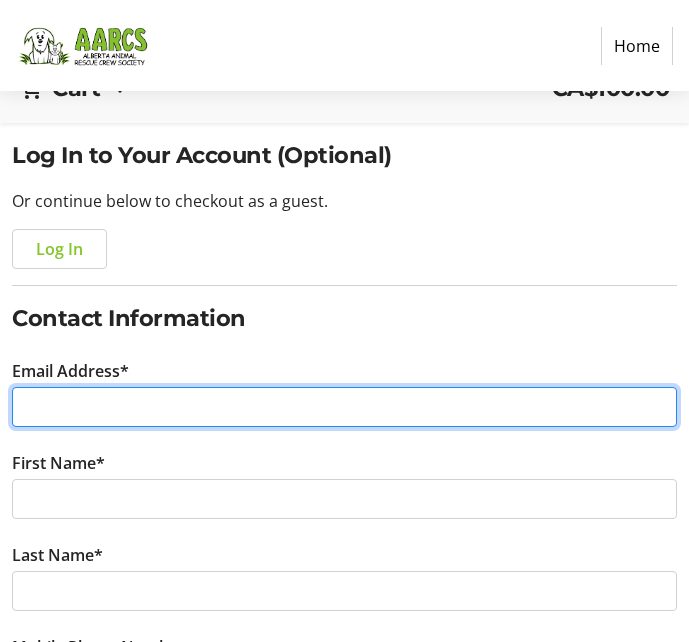 click on "Email Address*" at bounding box center (344, 407) 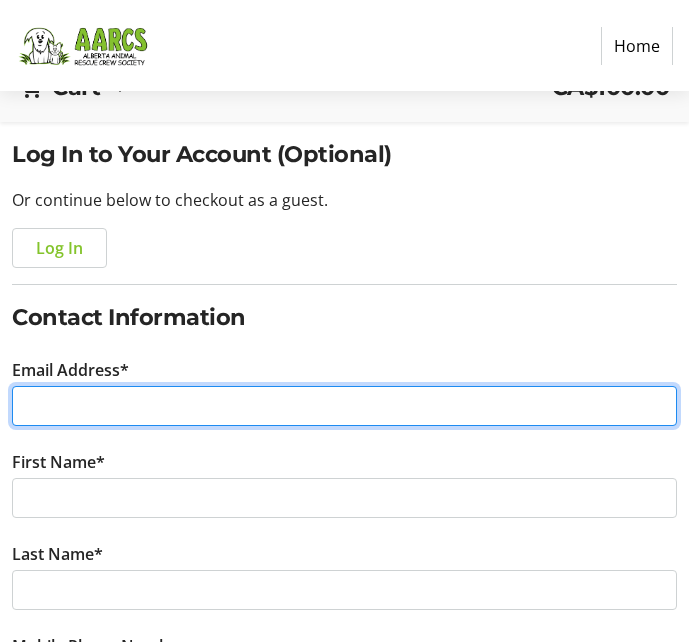 scroll, scrollTop: 146, scrollLeft: 0, axis: vertical 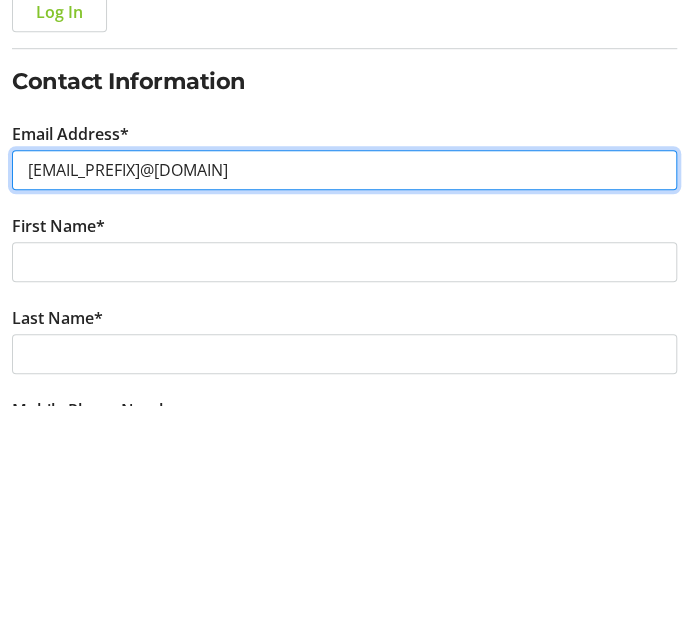 type on "[EMAIL_PREFIX]@[DOMAIN]" 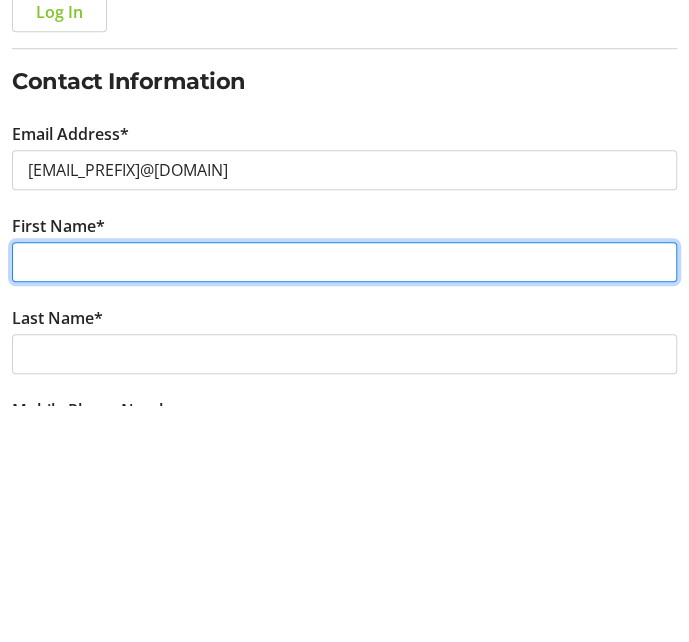 click on "First Name*" at bounding box center (344, 499) 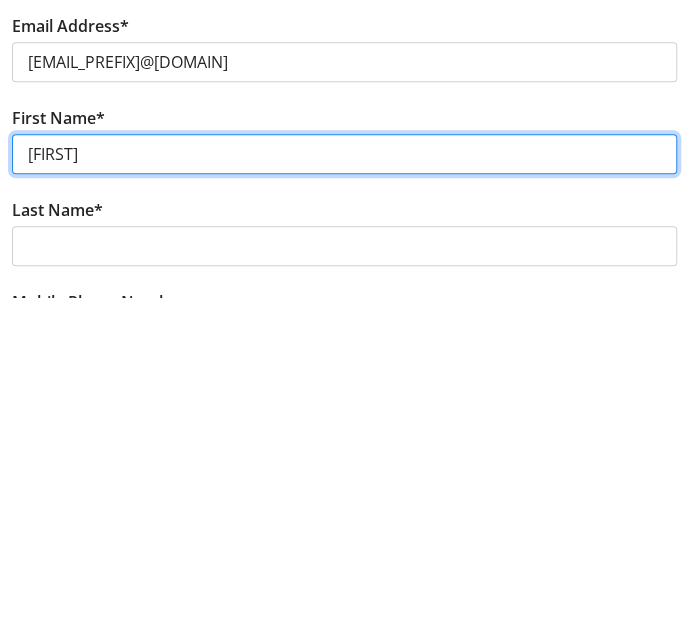 type on "[FIRST]" 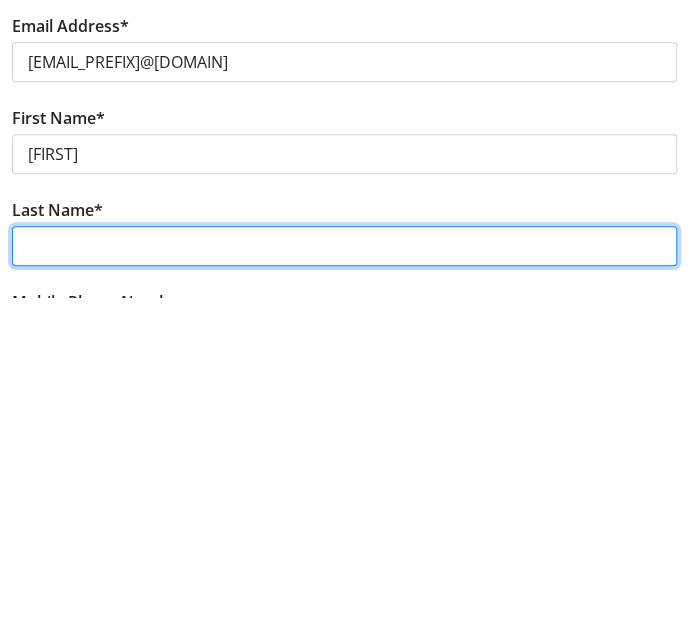 click on "Last Name*" at bounding box center (344, 591) 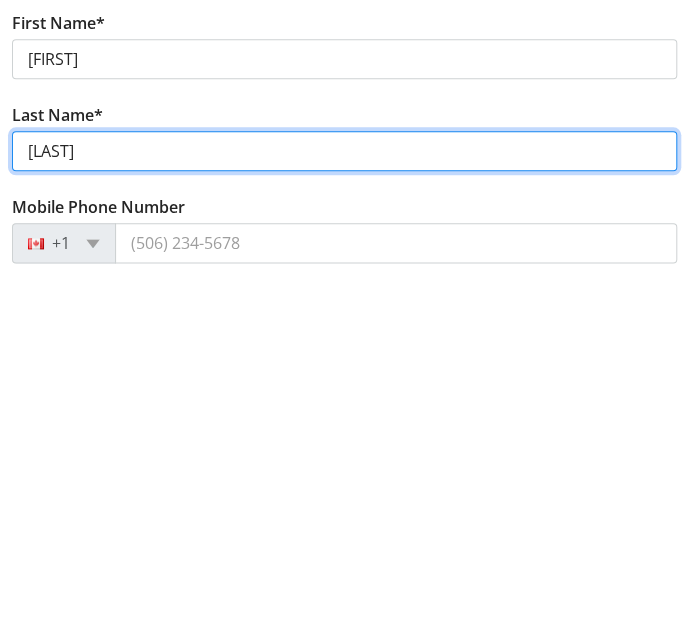 scroll, scrollTop: 237, scrollLeft: 0, axis: vertical 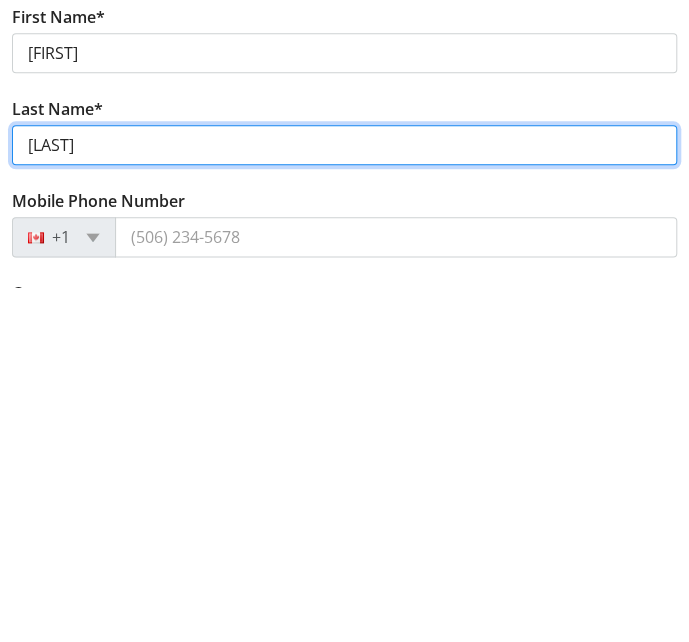 type on "[LAST]" 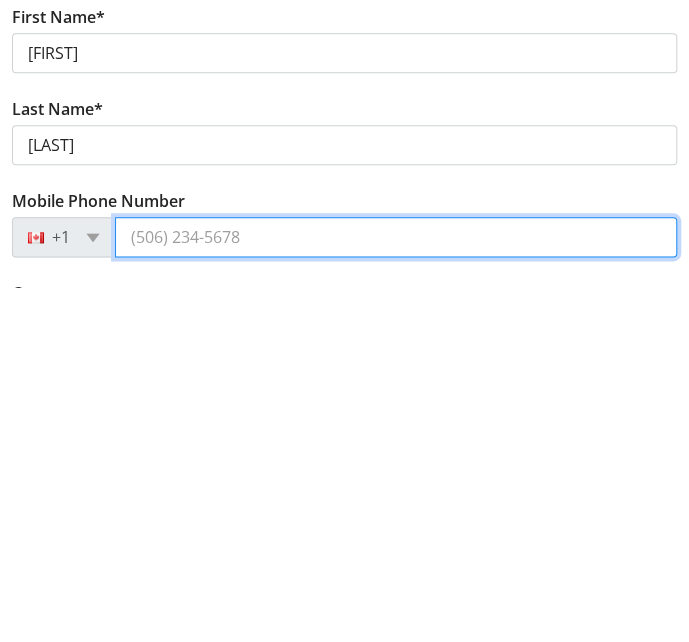 click on "Mobile Phone Number" at bounding box center [396, 592] 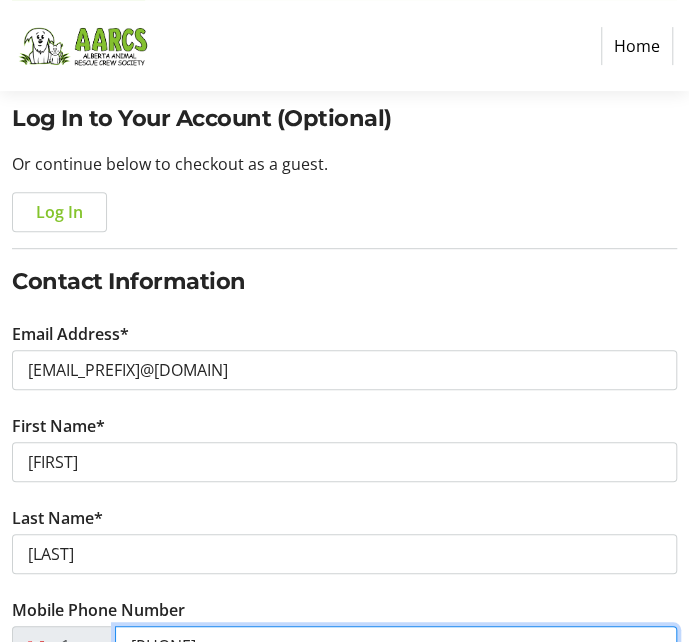 scroll, scrollTop: 183, scrollLeft: 0, axis: vertical 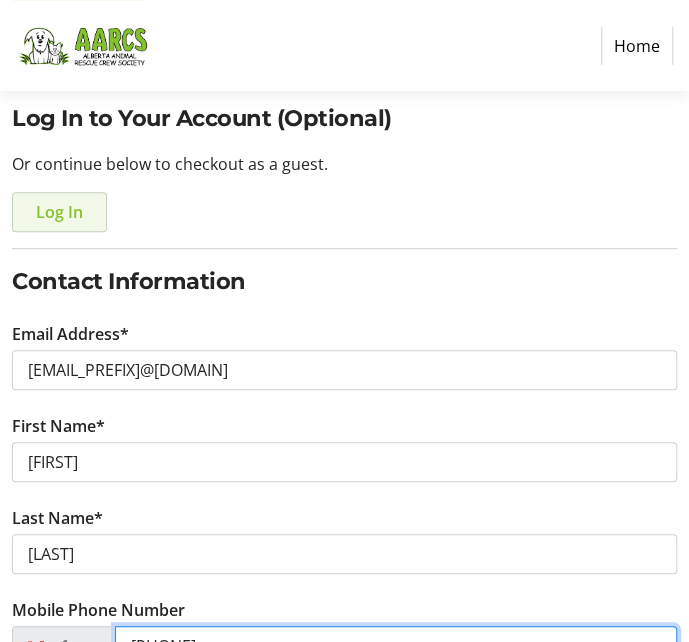 type on "[PHONE]" 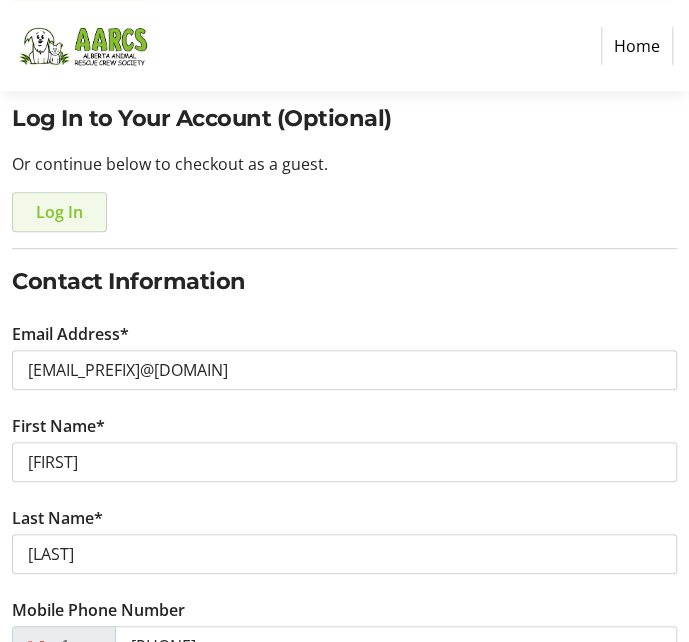 click on "Log In" 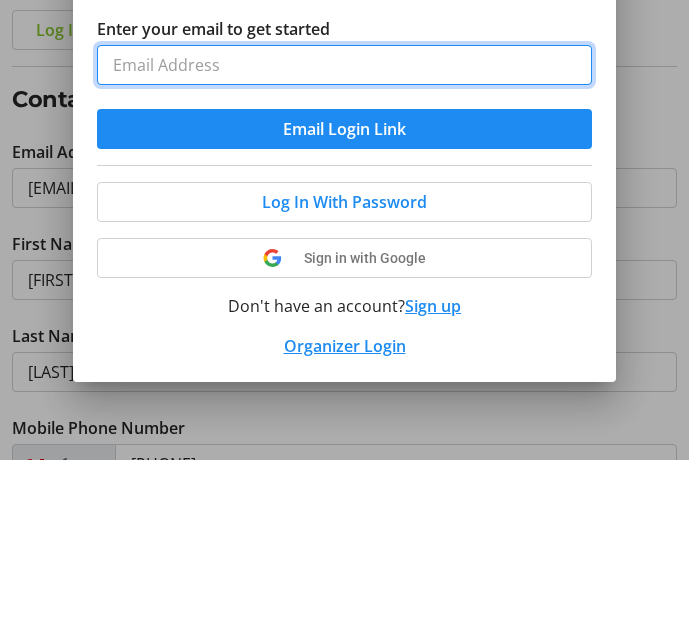 scroll, scrollTop: 0, scrollLeft: 0, axis: both 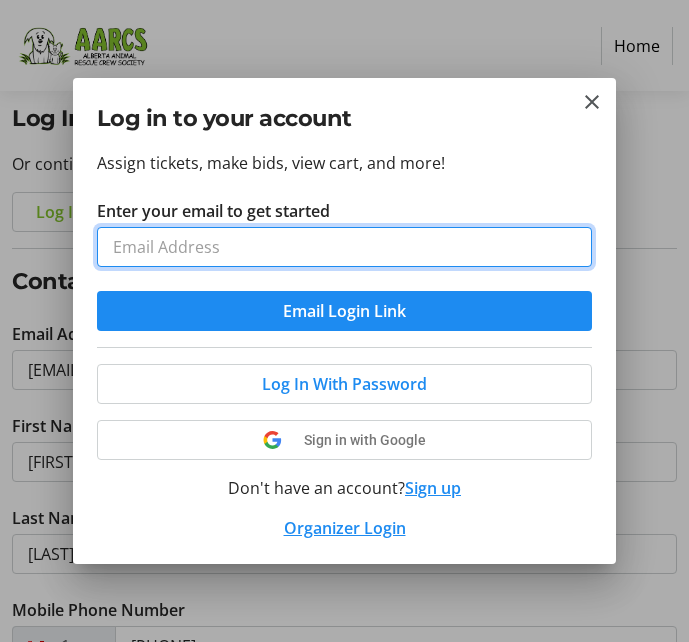 click on "Enter your email to get started" at bounding box center [345, 247] 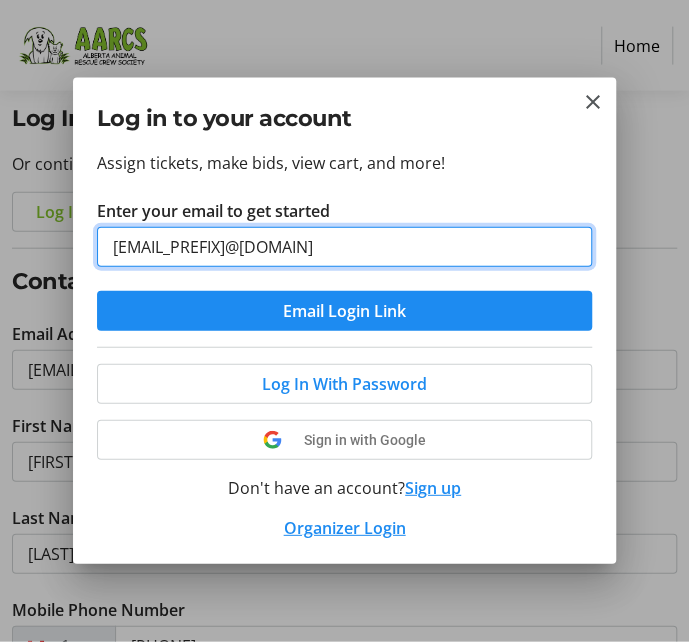 type on "[EMAIL_PREFIX]@[DOMAIN]" 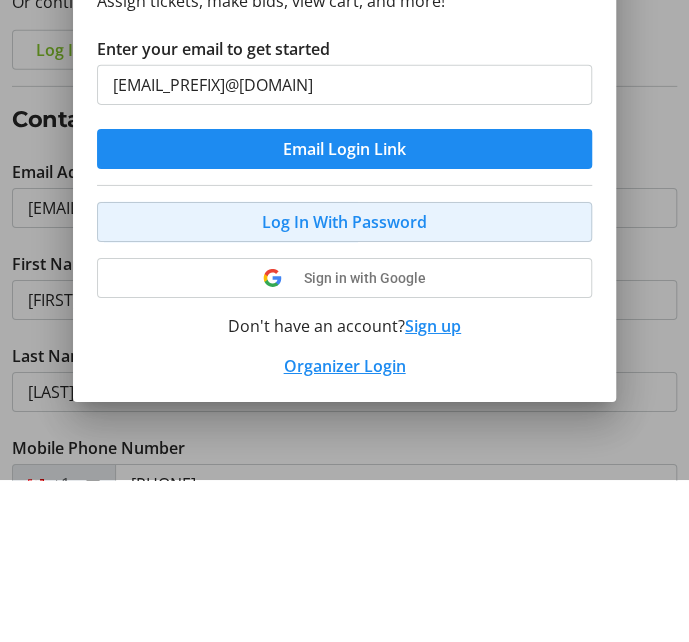 click at bounding box center (345, 384) 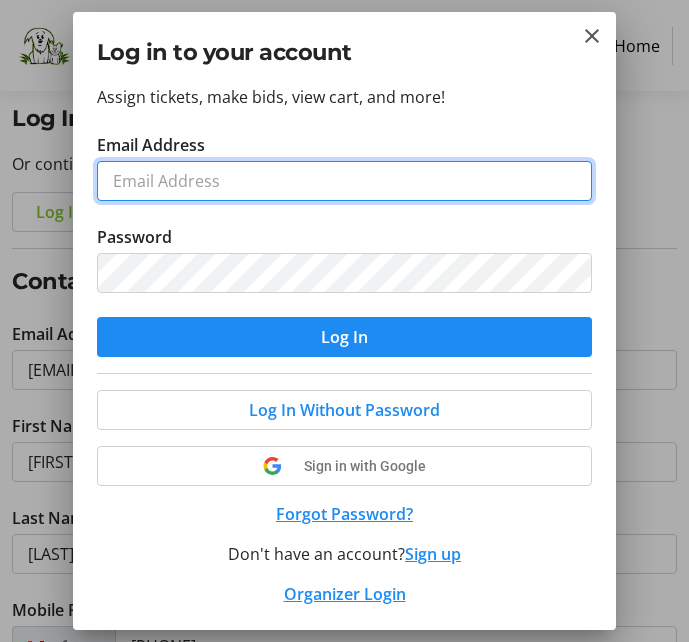 click on "Email Address" at bounding box center [345, 181] 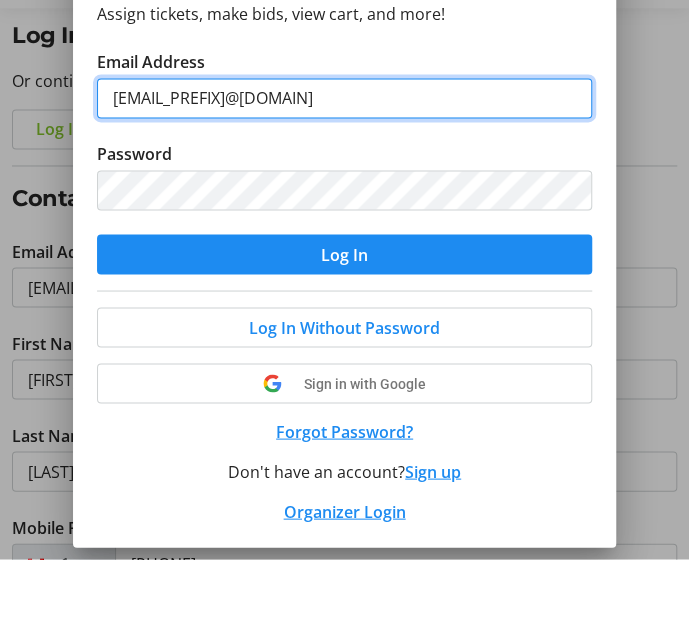 type on "[EMAIL_PREFIX]@[DOMAIN]" 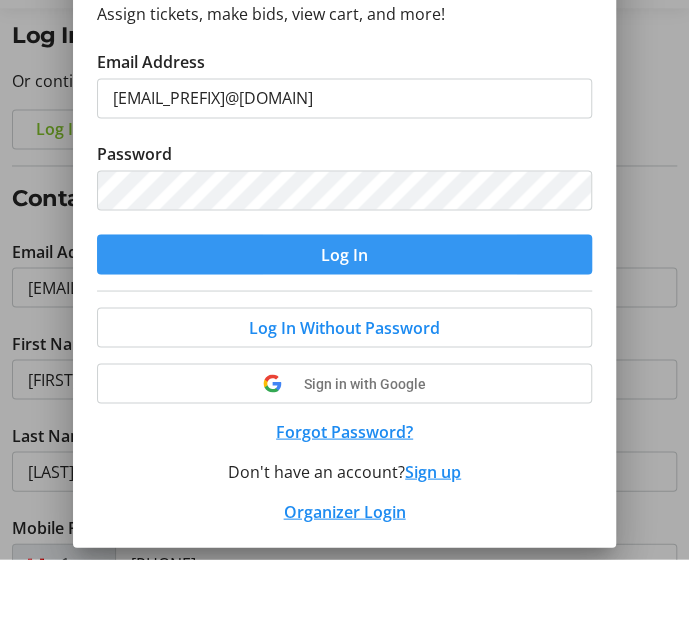 click at bounding box center [345, 337] 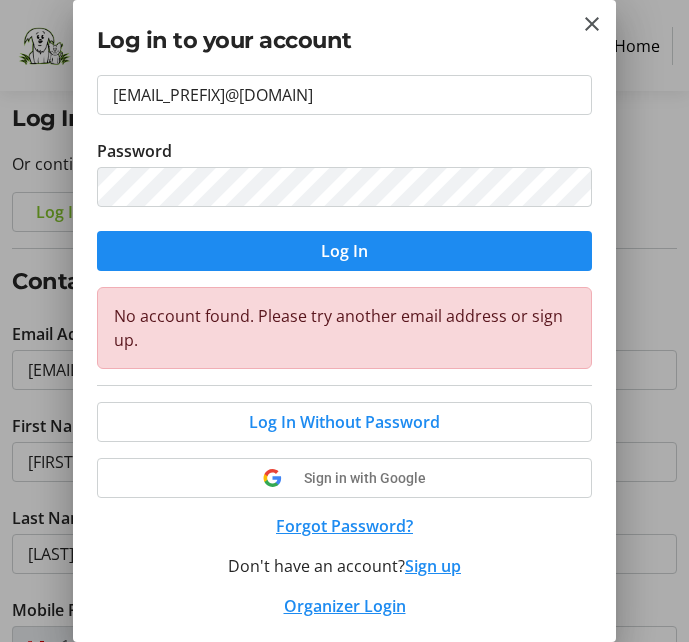 scroll, scrollTop: 74, scrollLeft: 0, axis: vertical 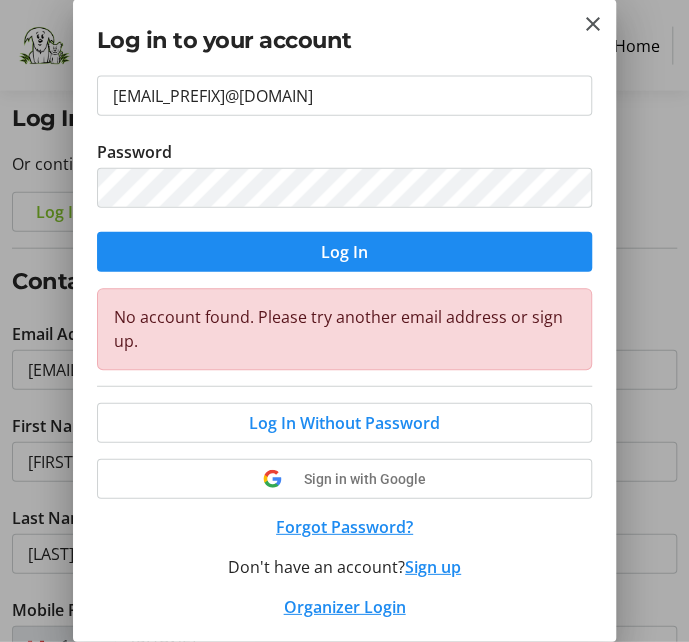 click at bounding box center [345, 252] 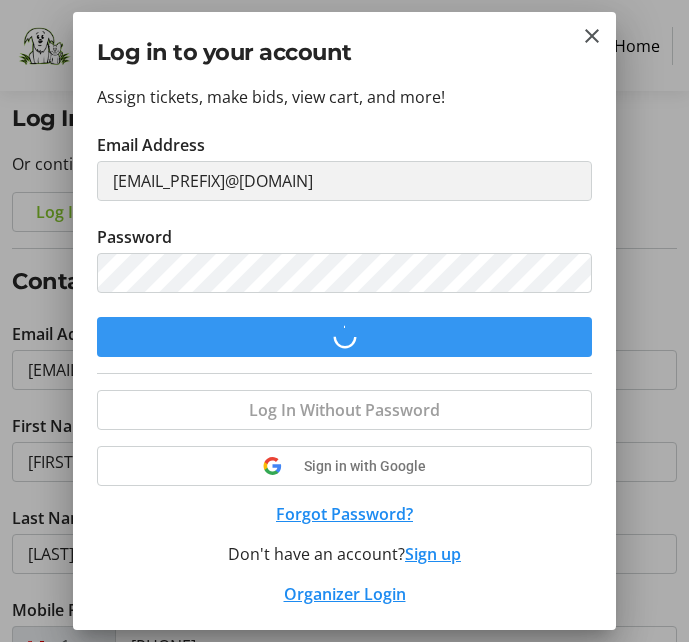 scroll, scrollTop: 0, scrollLeft: 0, axis: both 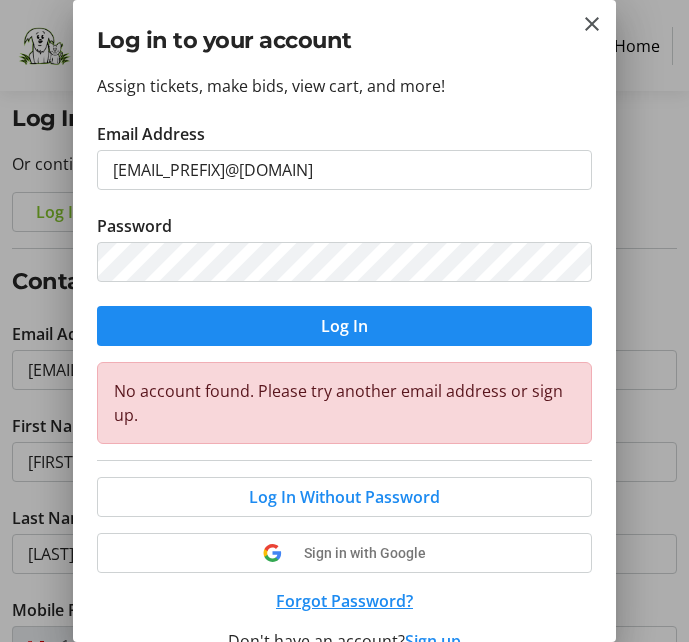click at bounding box center (592, 24) 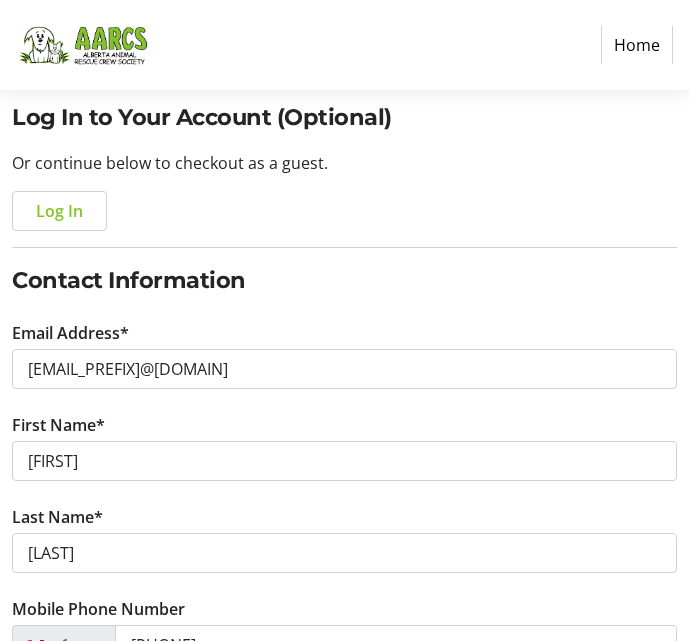 scroll, scrollTop: 182, scrollLeft: 0, axis: vertical 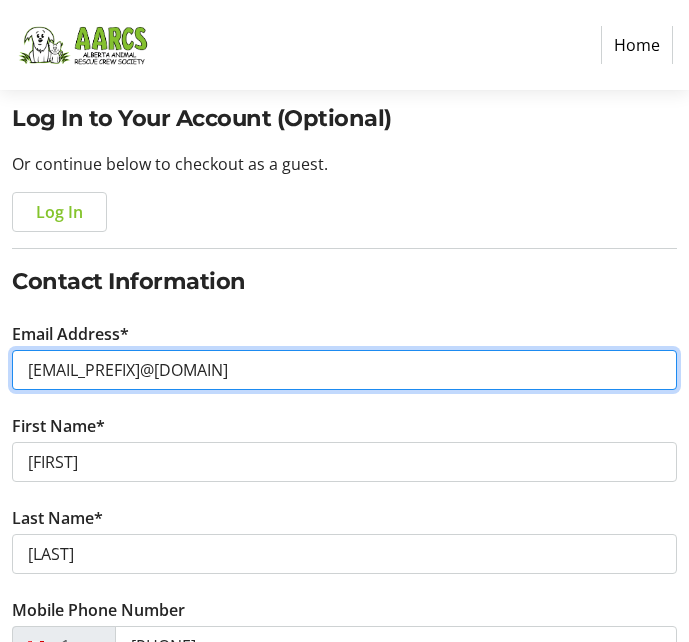 click on "[EMAIL_PREFIX]@[DOMAIN]" at bounding box center [344, 371] 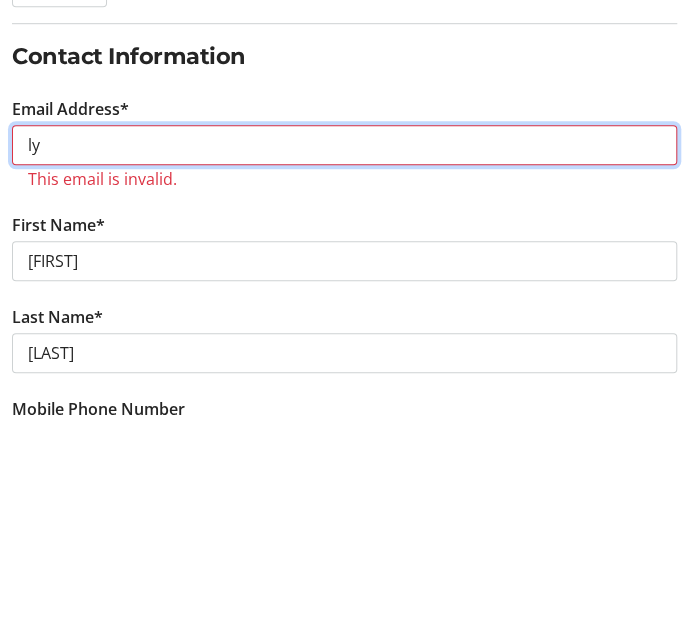 type on "l" 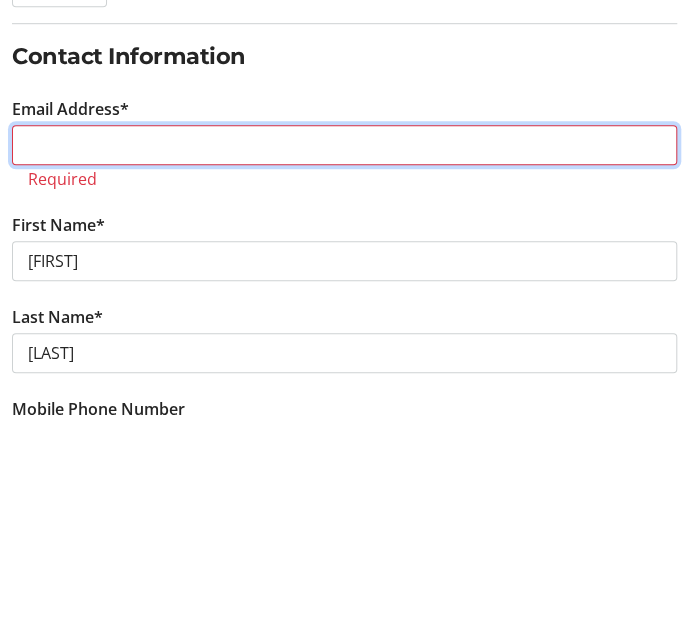 type 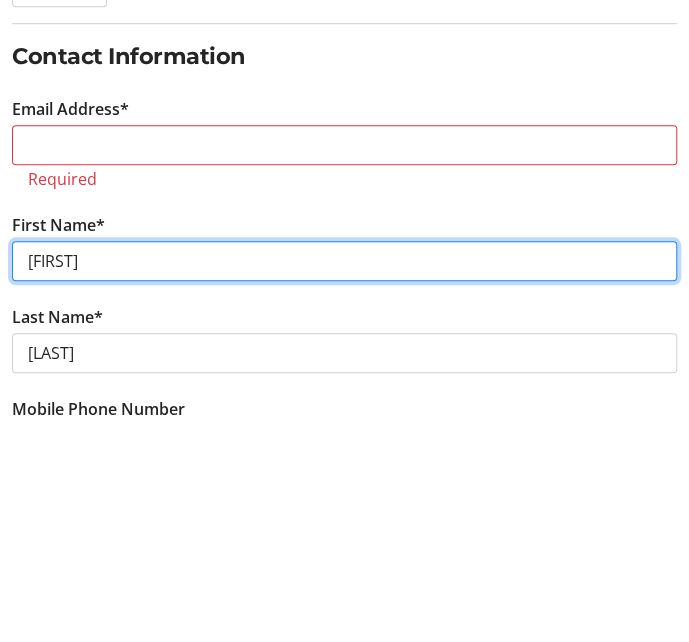 click on "[FIRST]" at bounding box center [344, 487] 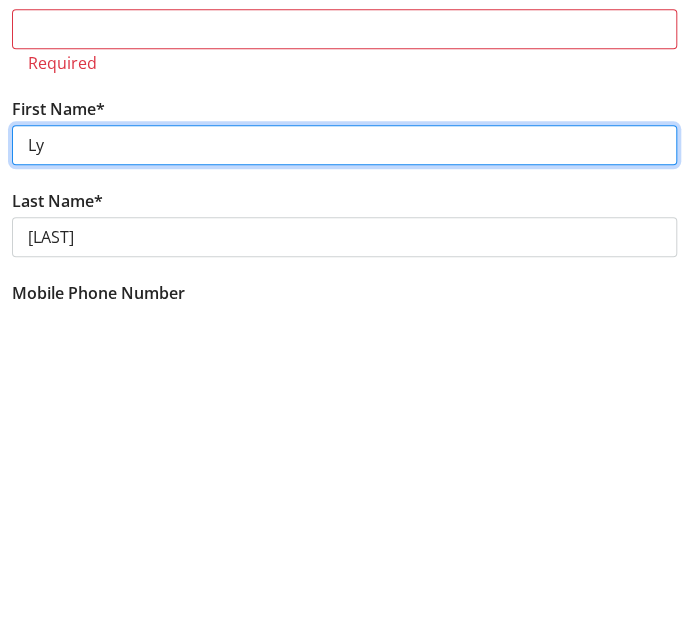 type on "L" 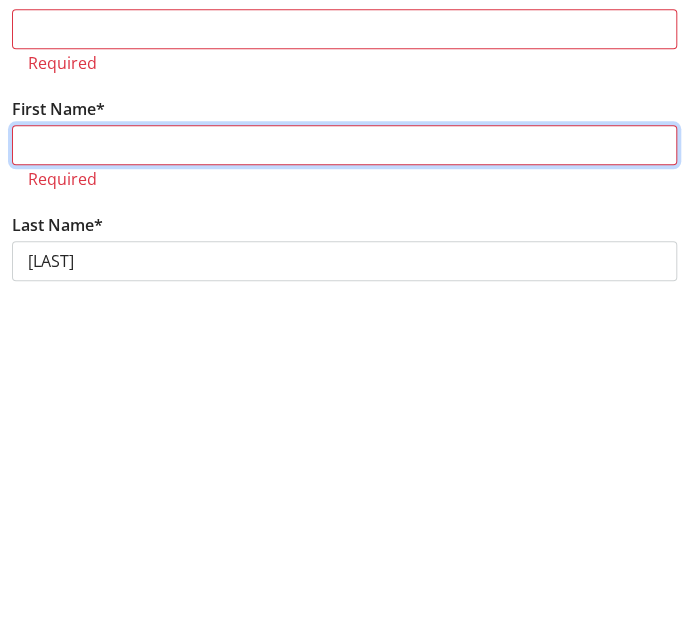 type 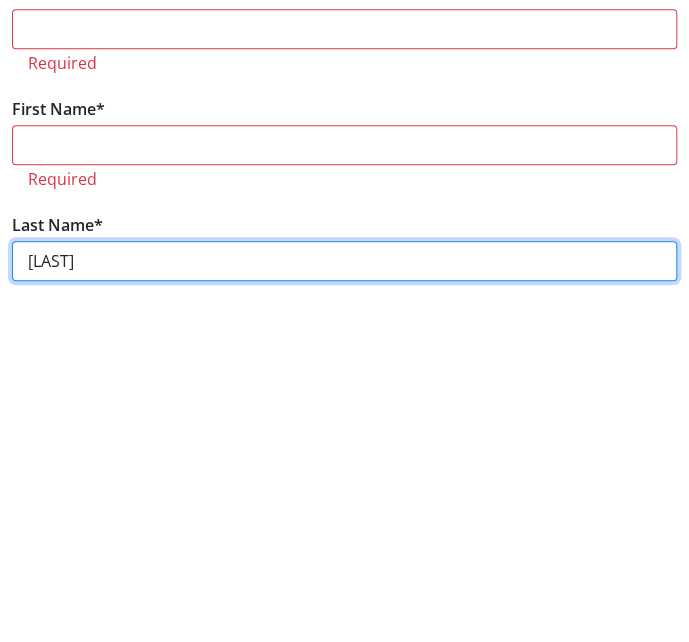 click on "[LAST]" at bounding box center [344, 603] 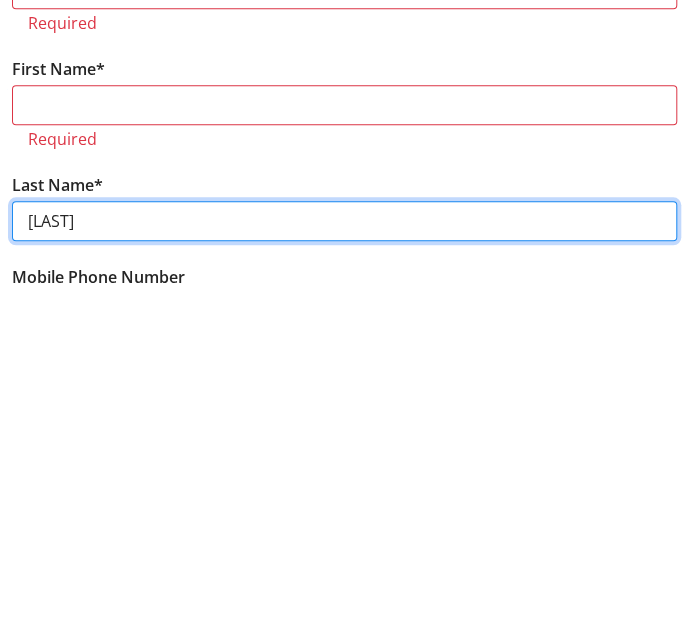 scroll, scrollTop: 284, scrollLeft: 0, axis: vertical 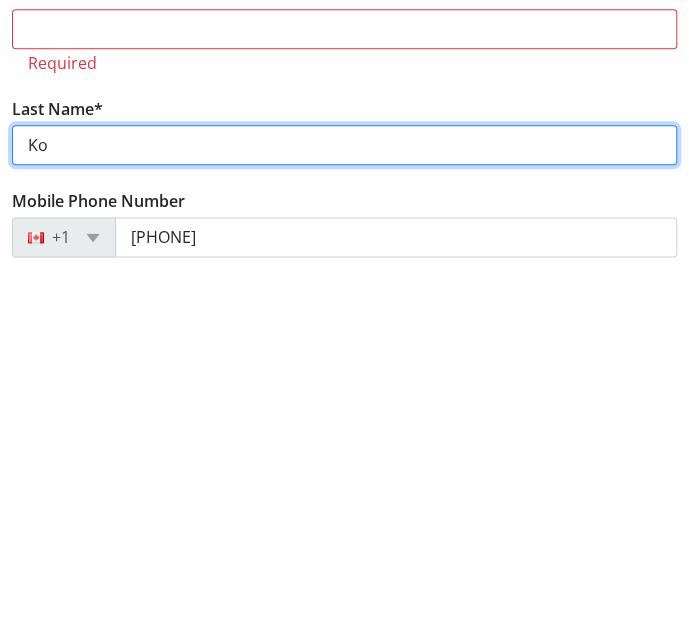 type on "K" 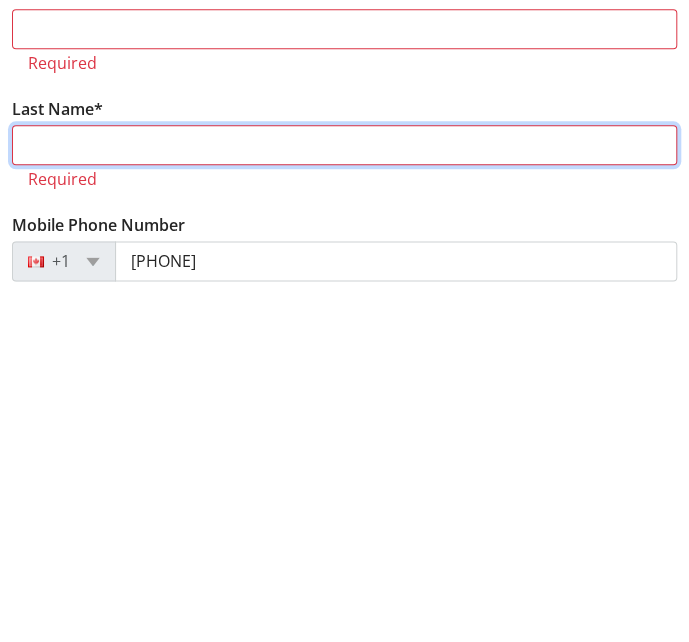 type 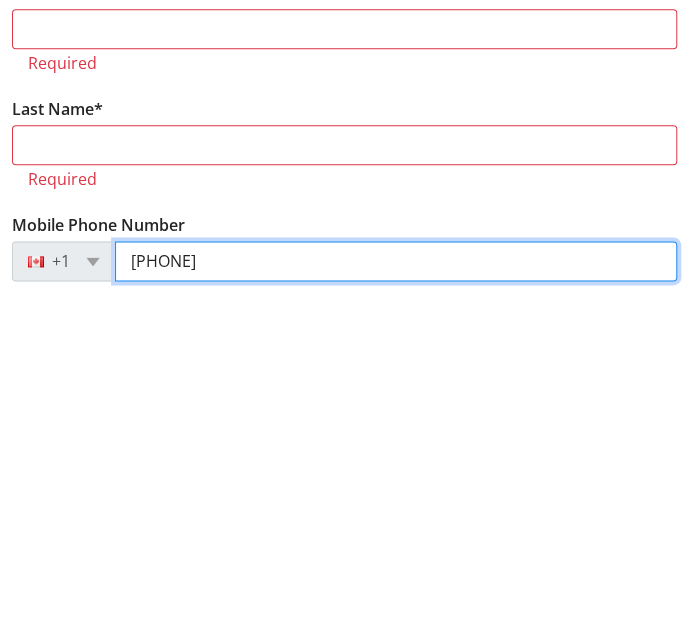 click on "[PHONE]" at bounding box center [396, 617] 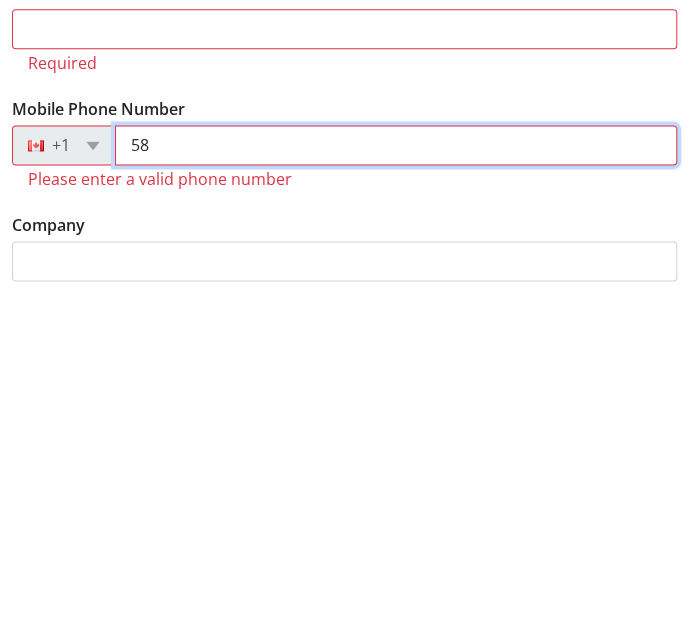 type on "5" 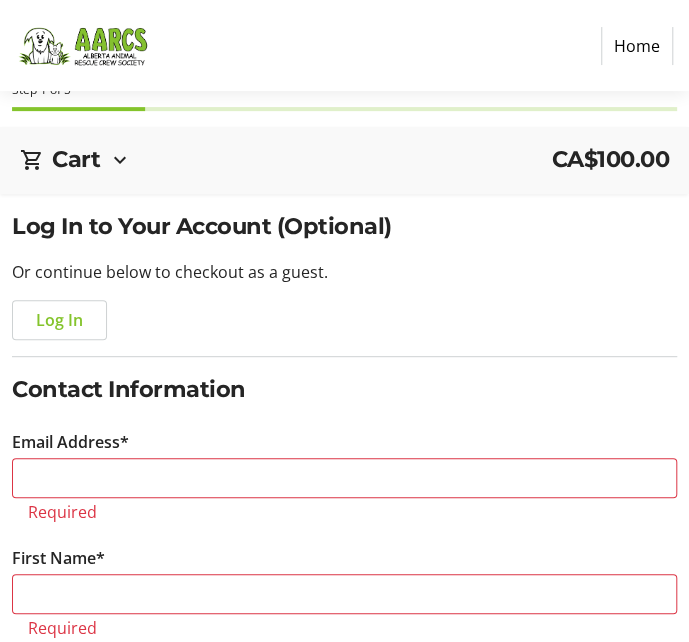 scroll, scrollTop: 0, scrollLeft: 0, axis: both 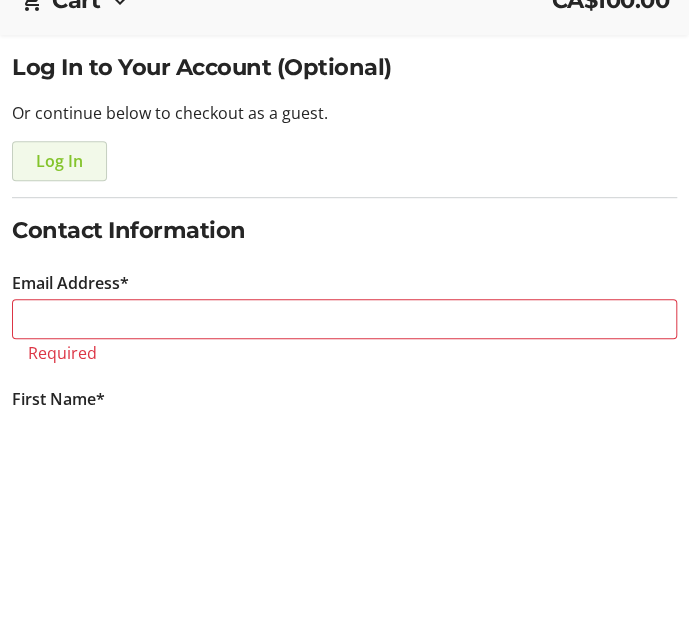 type 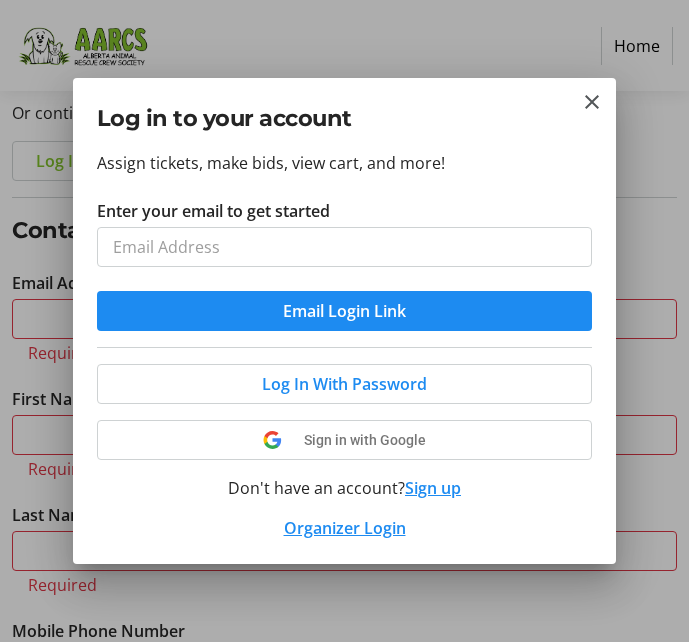 click on "Enter your email to get started" at bounding box center [345, 247] 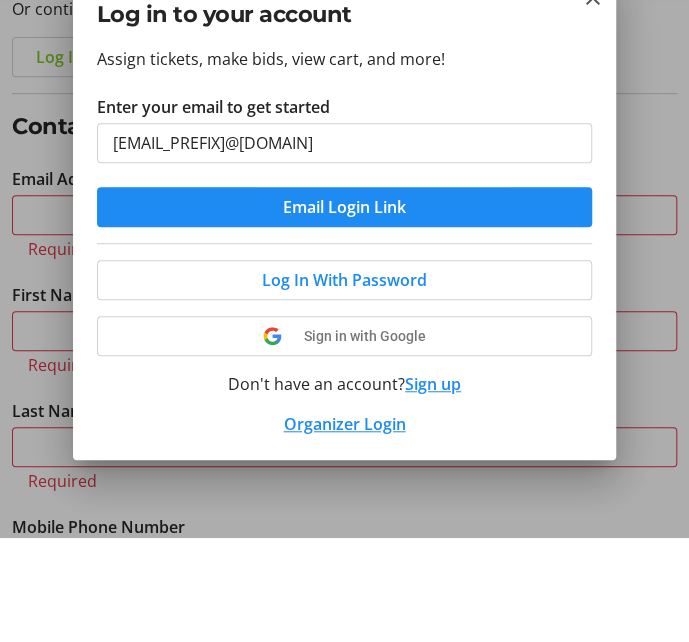 type on "[EMAIL_PREFIX]@[DOMAIN]" 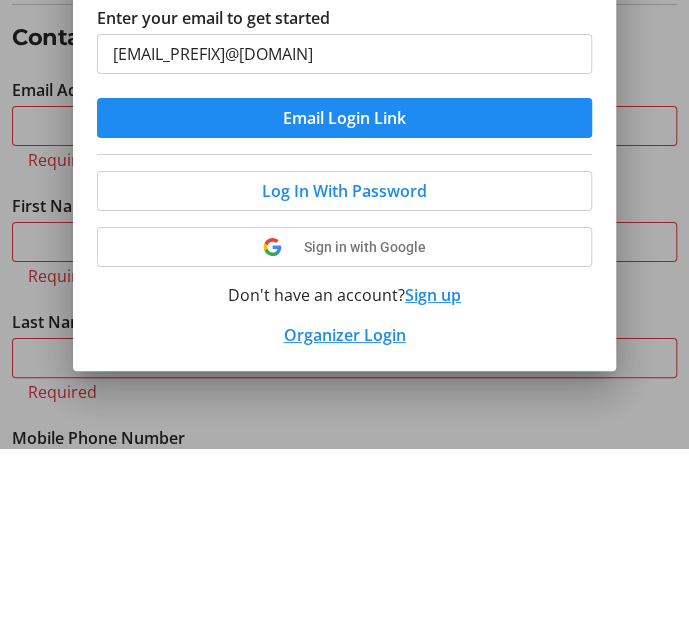 click at bounding box center [345, 384] 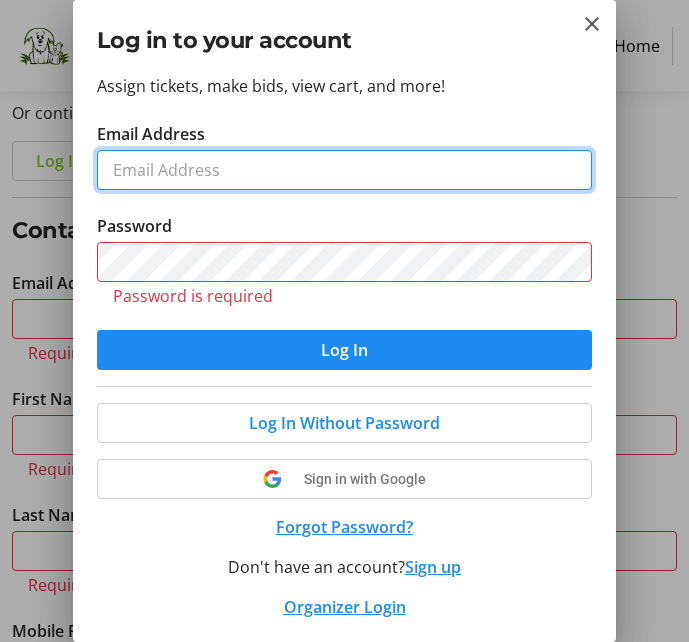 click on "Email Address" at bounding box center [345, 170] 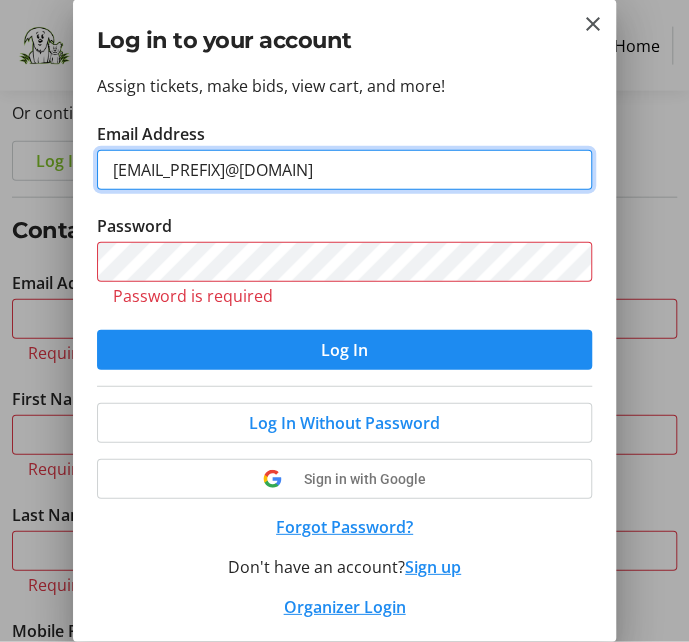 type on "[EMAIL_PREFIX]@[DOMAIN]" 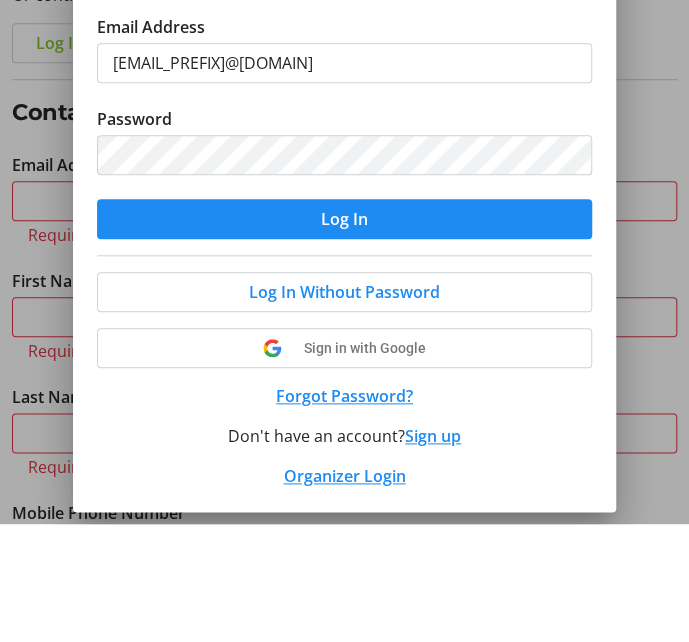 click on "Log In" at bounding box center (344, 337) 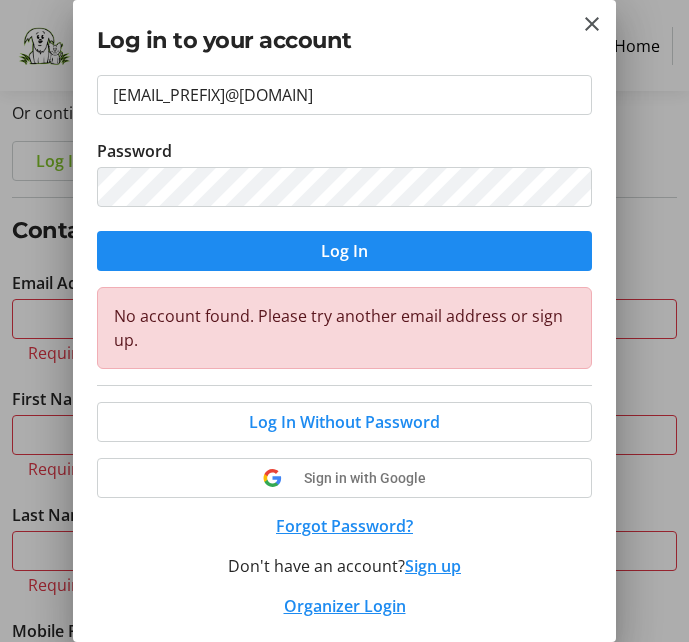 scroll, scrollTop: 74, scrollLeft: 0, axis: vertical 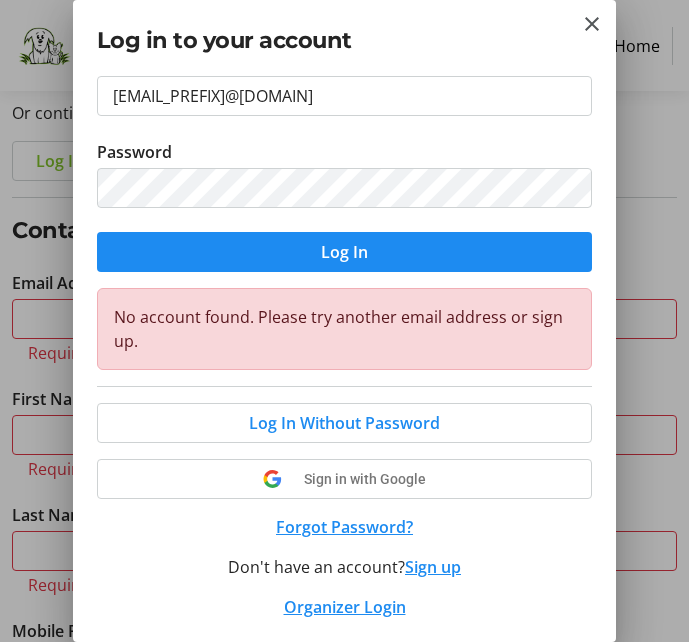 click on "Sign up" at bounding box center (433, 567) 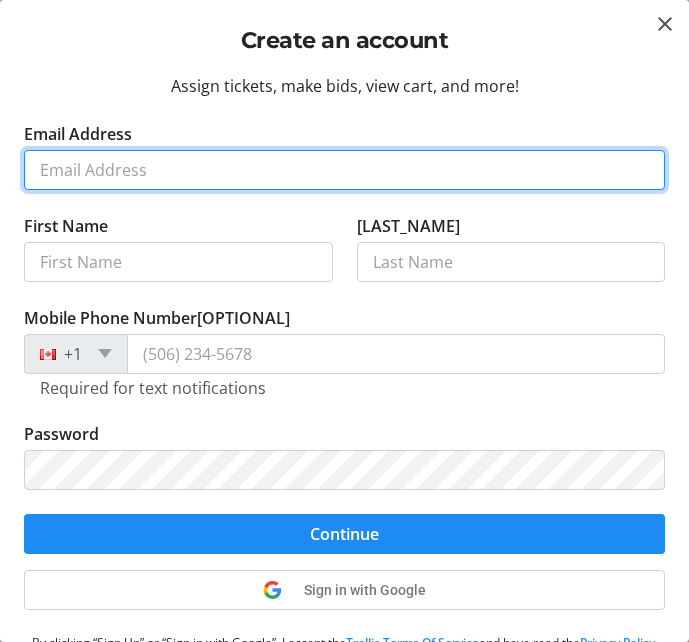 click on "Email Address" at bounding box center (344, 170) 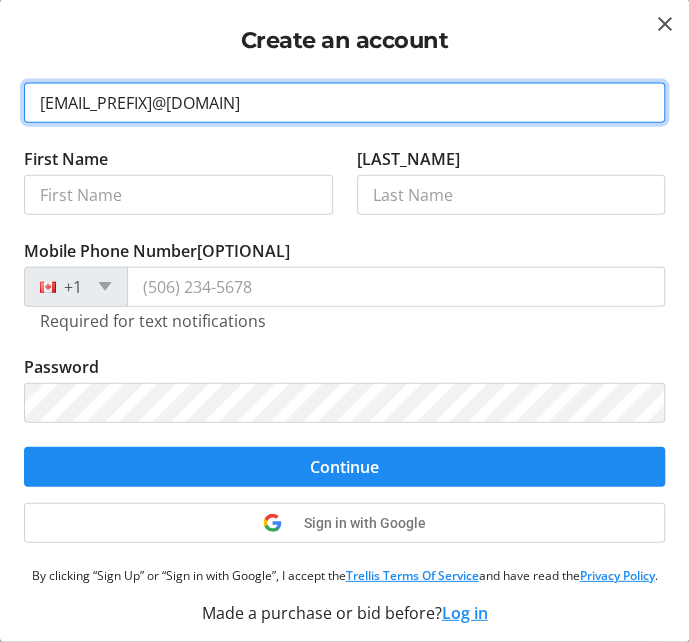 scroll, scrollTop: 72, scrollLeft: 0, axis: vertical 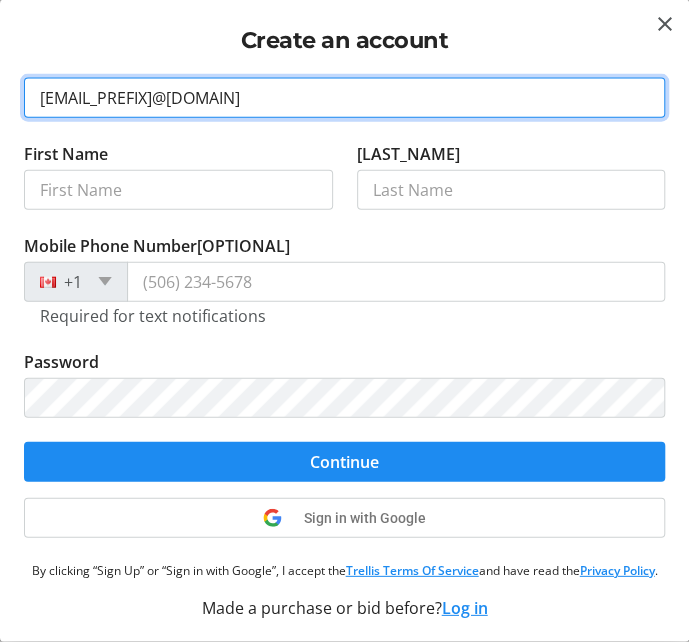 type on "[EMAIL_PREFIX]@[DOMAIN]" 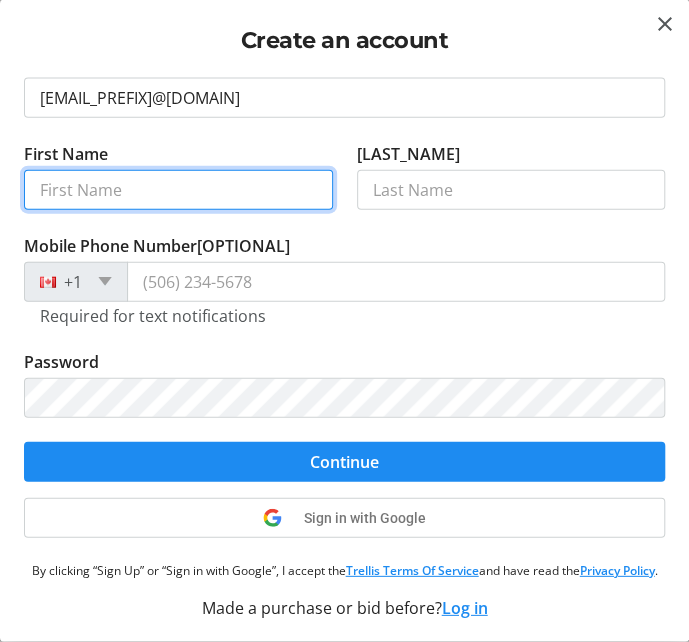 click on "First Name" at bounding box center [178, 190] 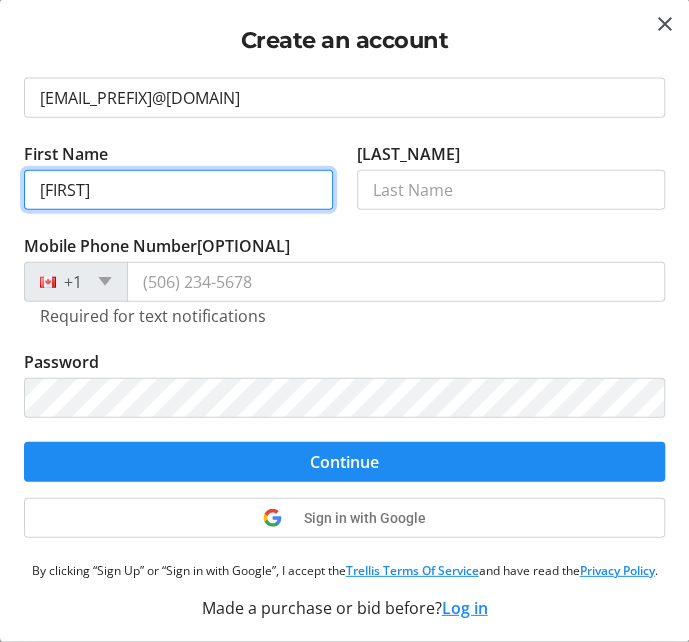 type on "[FIRST]" 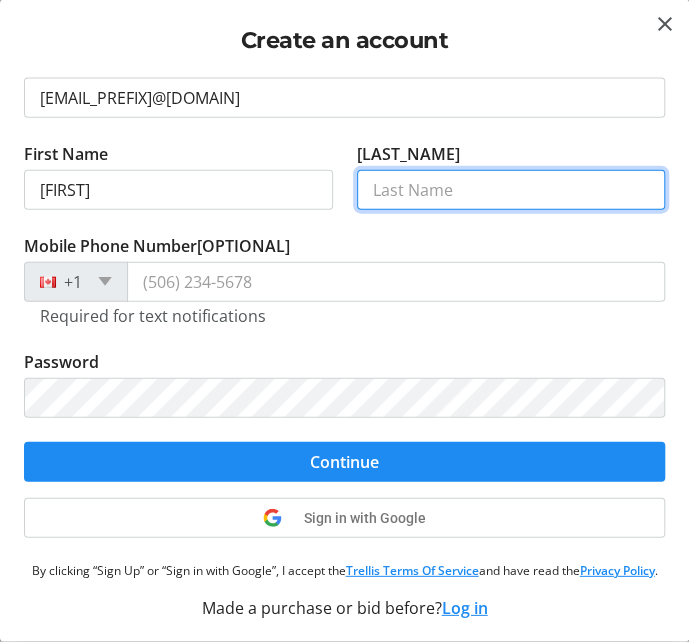 click on "[LAST_NAME]" at bounding box center [511, 190] 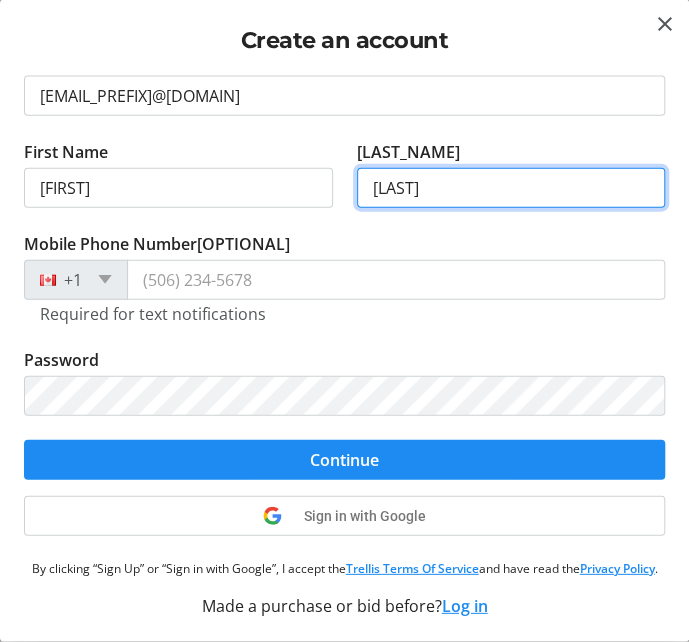 scroll, scrollTop: 91, scrollLeft: 0, axis: vertical 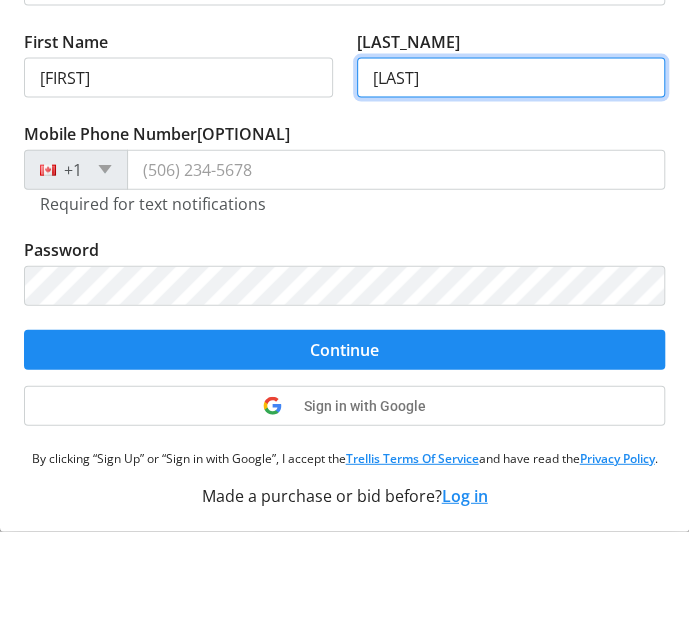 type on "[LAST]" 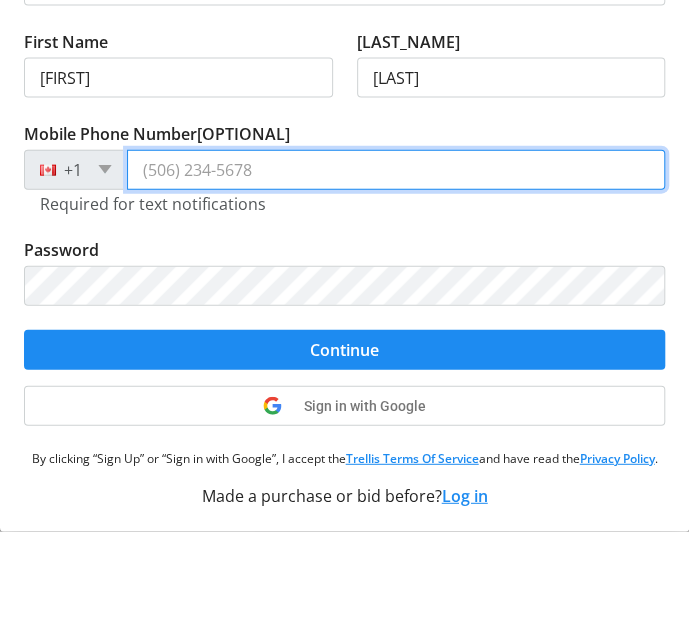 click on "[PHONE_TYPE]   ([OPTIONAL])" at bounding box center [396, 280] 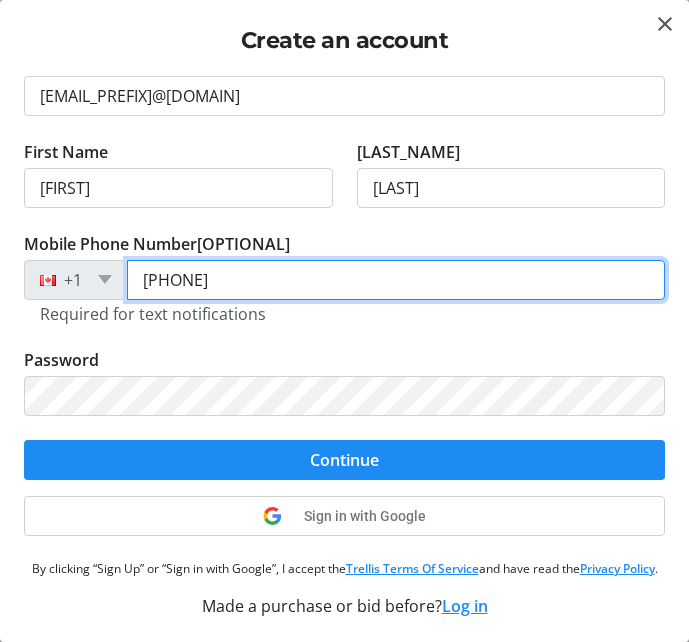type on "[PHONE]" 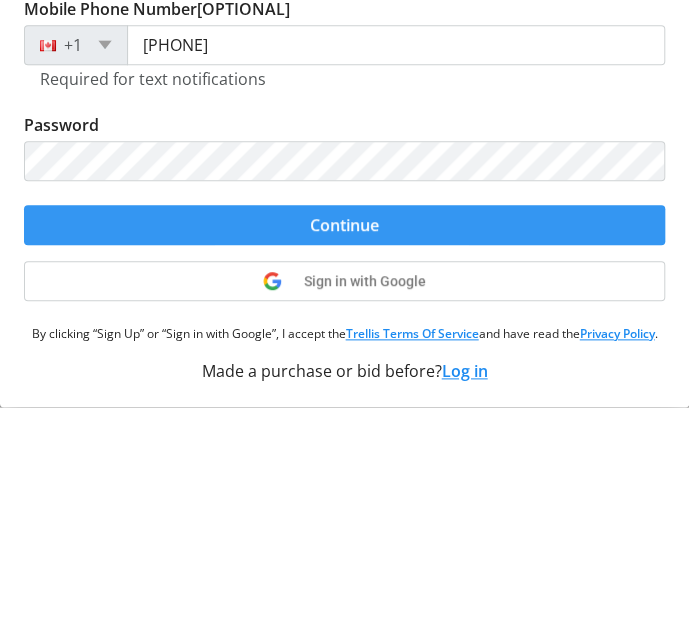 click on "Continue" at bounding box center [344, 460] 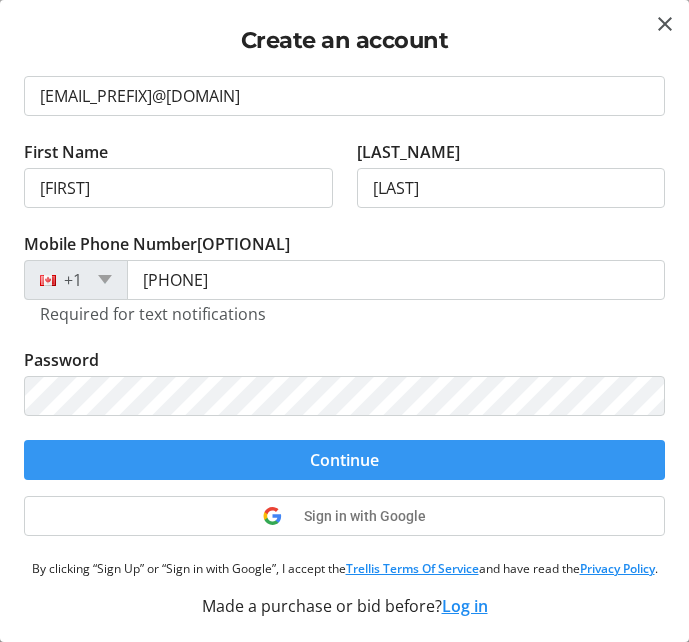 scroll, scrollTop: 0, scrollLeft: 0, axis: both 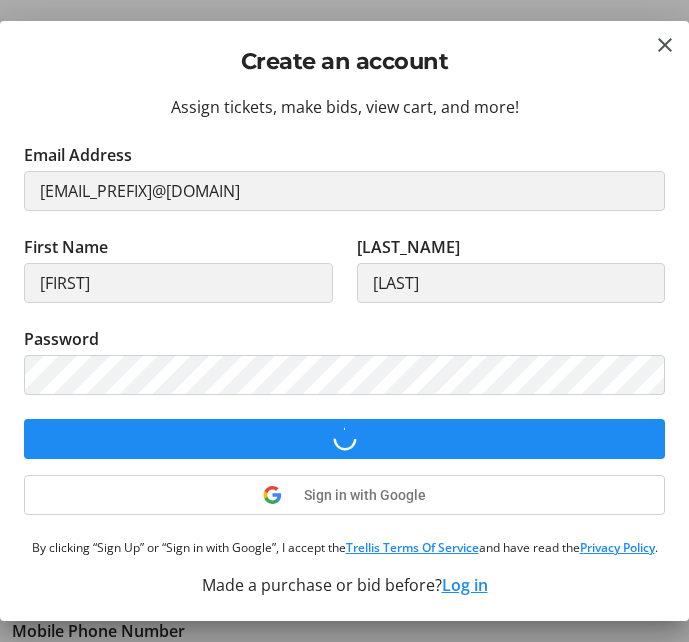 select on "CA" 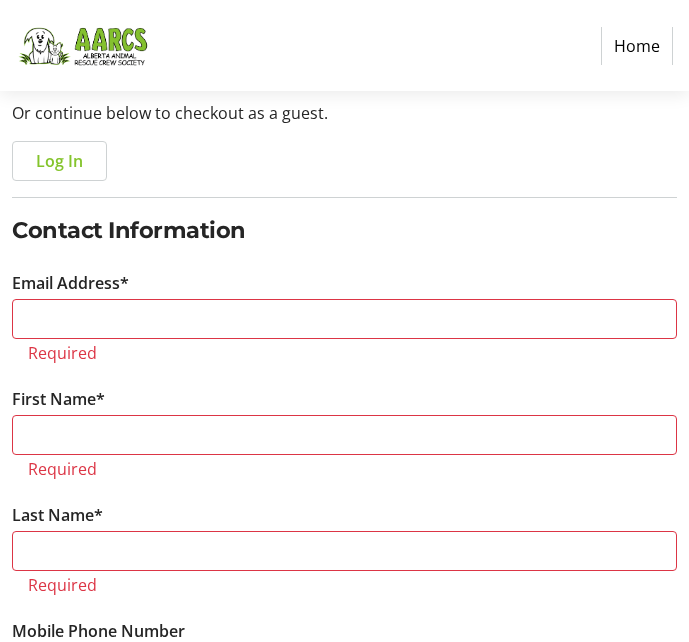 scroll, scrollTop: 233, scrollLeft: 0, axis: vertical 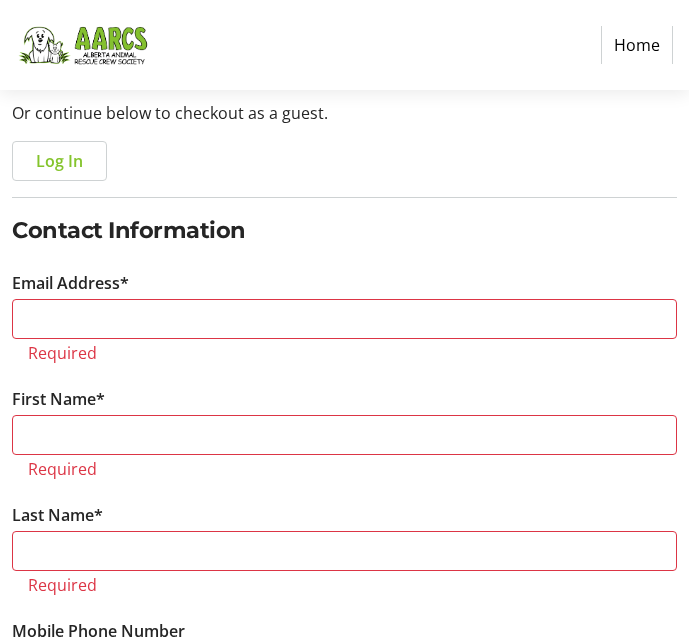 type on "[EMAIL_PREFIX]@[DOMAIN]" 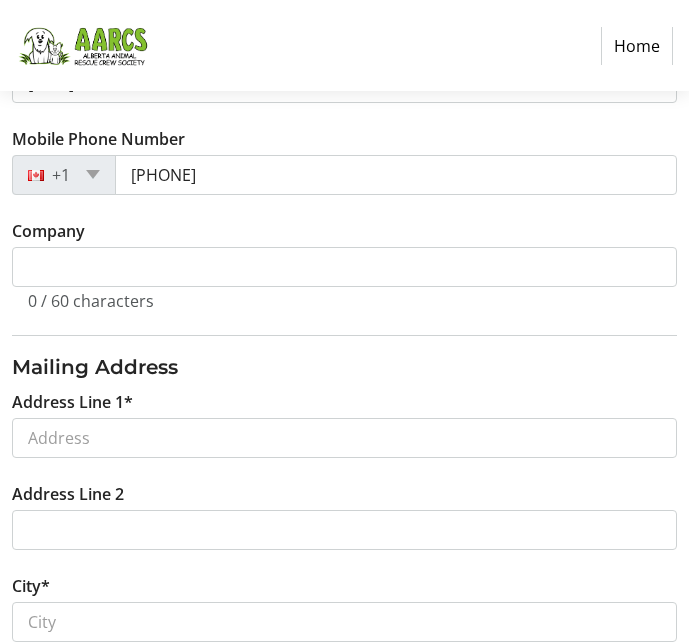 scroll, scrollTop: 530, scrollLeft: 0, axis: vertical 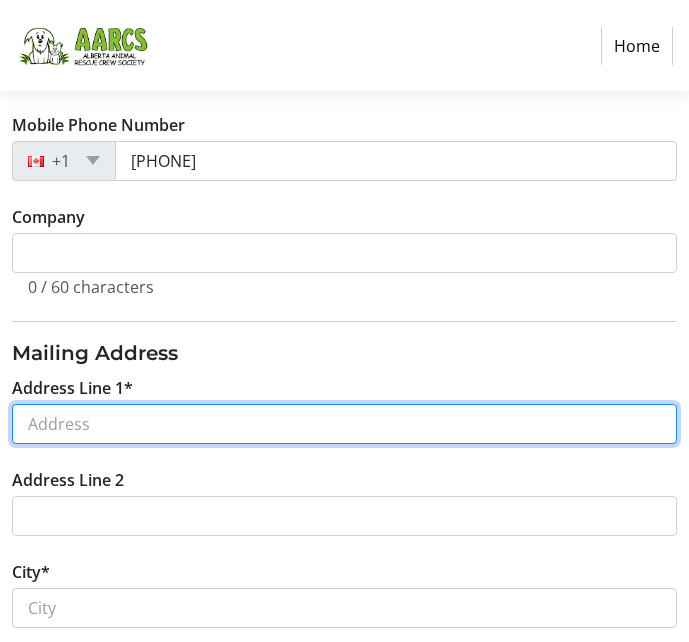 click on "Address Line 1*" at bounding box center (344, 424) 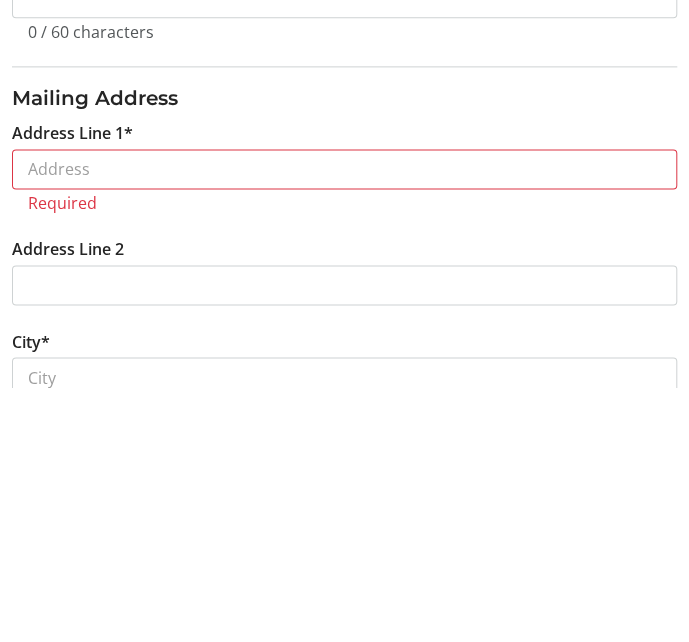 scroll, scrollTop: 784, scrollLeft: 0, axis: vertical 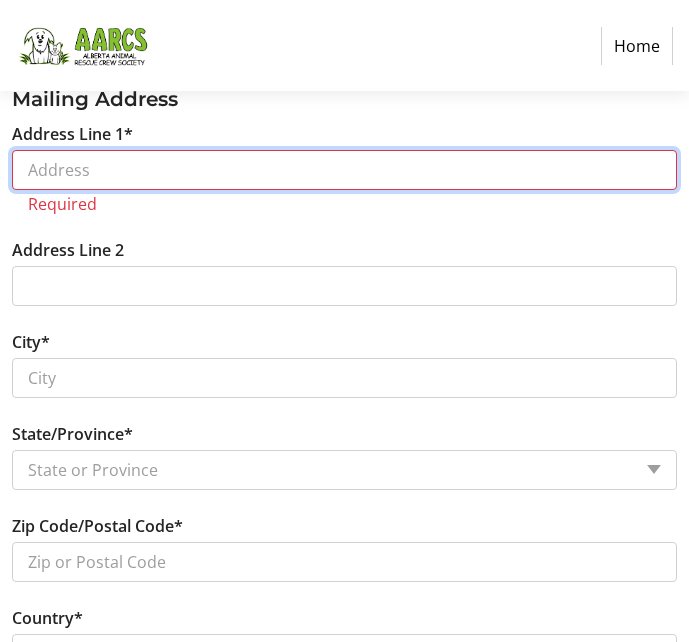 click on "Address Line 1*" at bounding box center (344, 170) 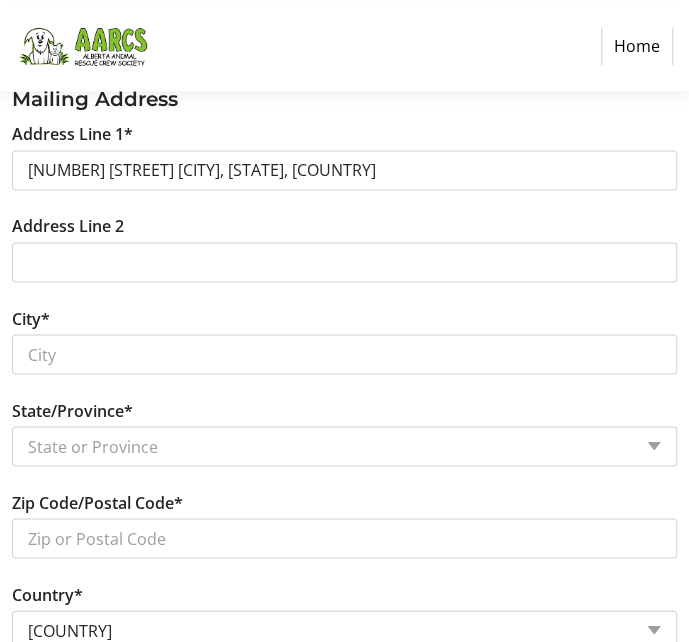 scroll, scrollTop: 784, scrollLeft: 0, axis: vertical 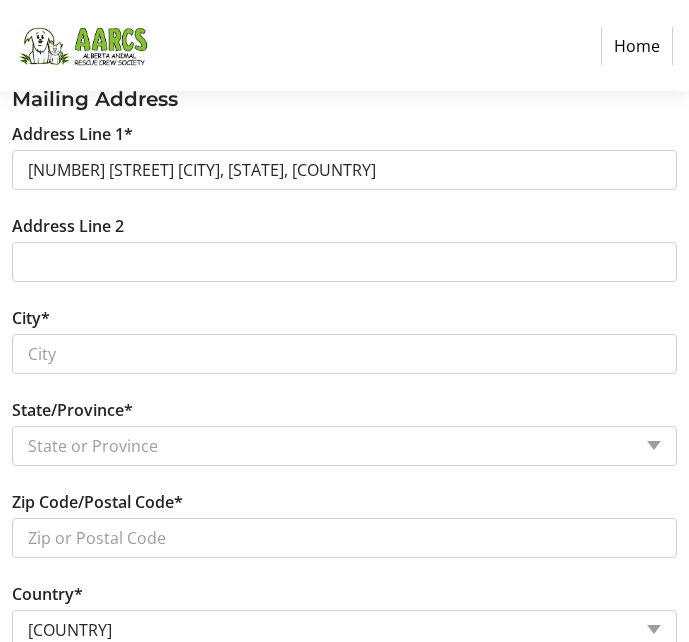 type on "[NUMBER] [STREET]" 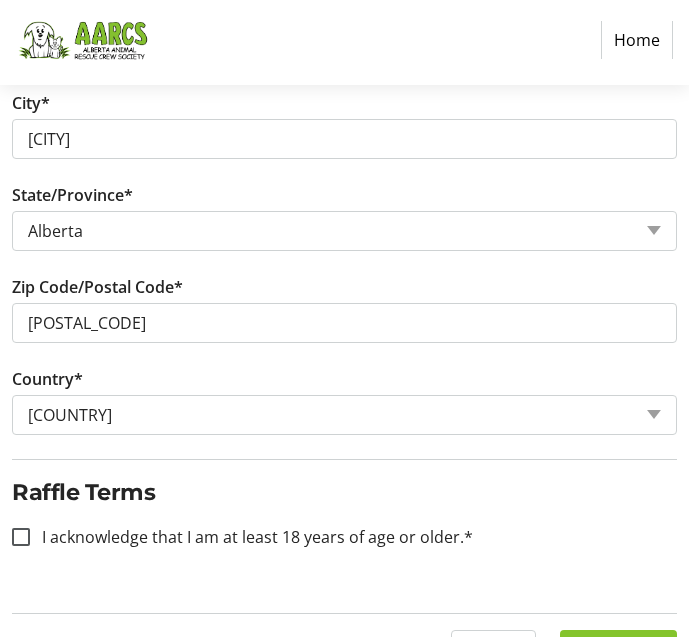 scroll, scrollTop: 993, scrollLeft: 0, axis: vertical 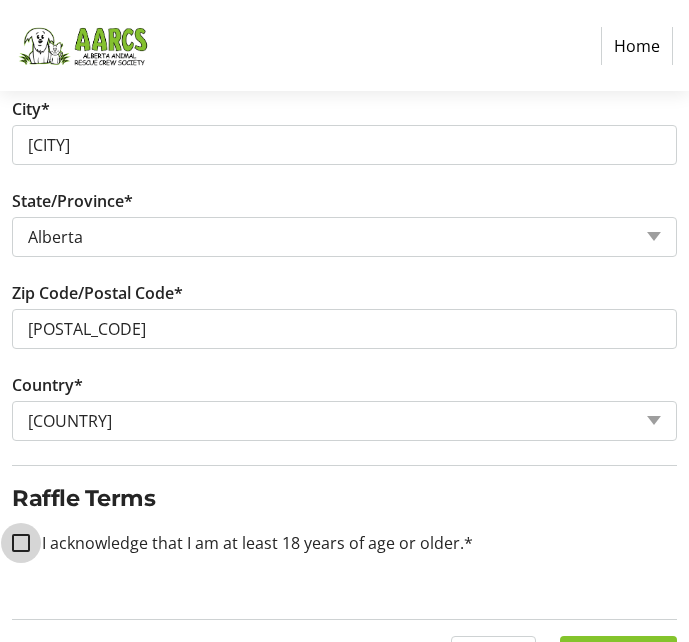 click on "I acknowledge that I am at least 18 years of age or older.*" at bounding box center (21, 543) 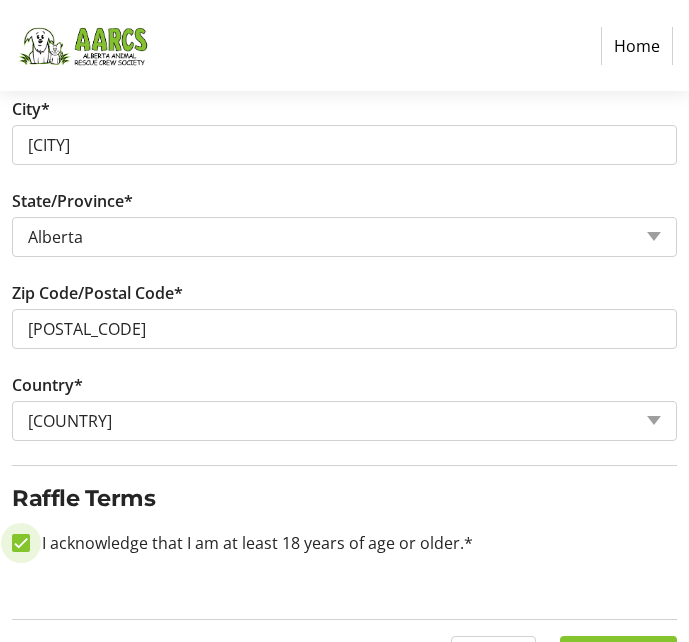 checkbox on "true" 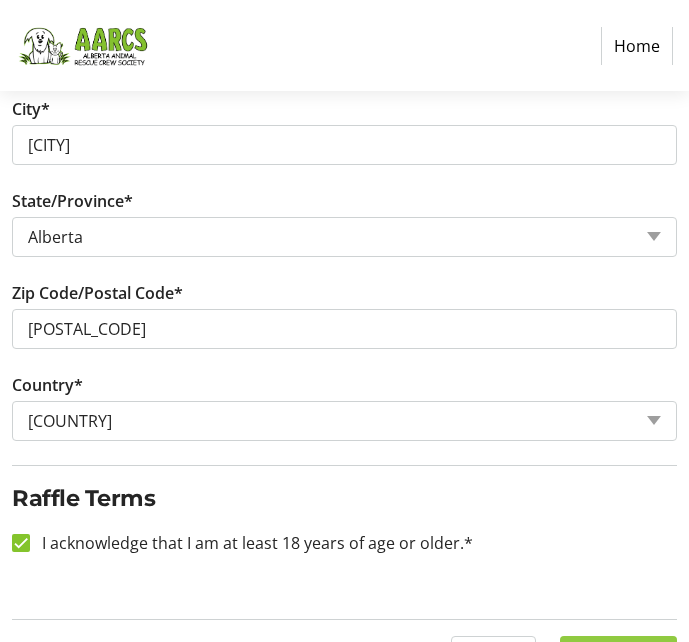 click on "Continue" 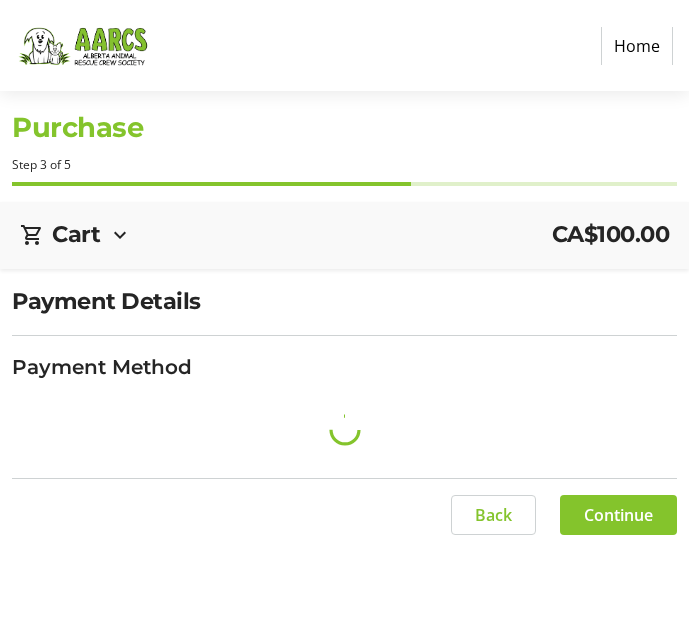 scroll, scrollTop: 47, scrollLeft: 0, axis: vertical 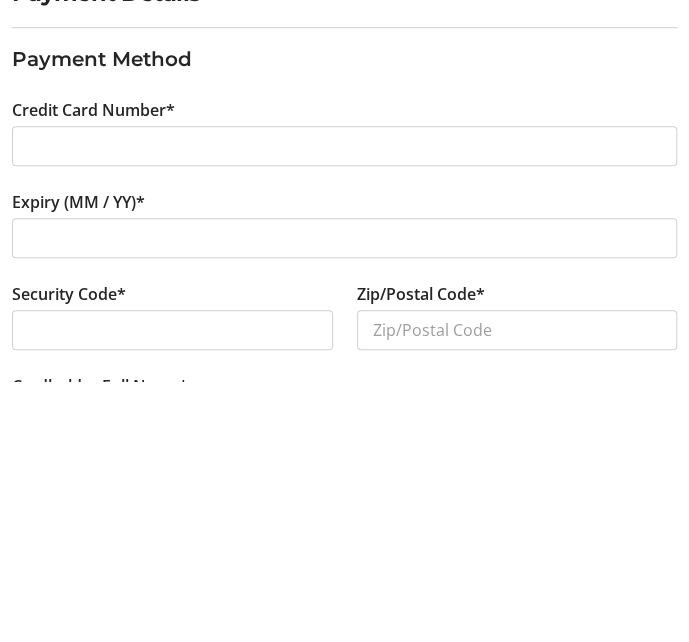 click at bounding box center (344, 499) 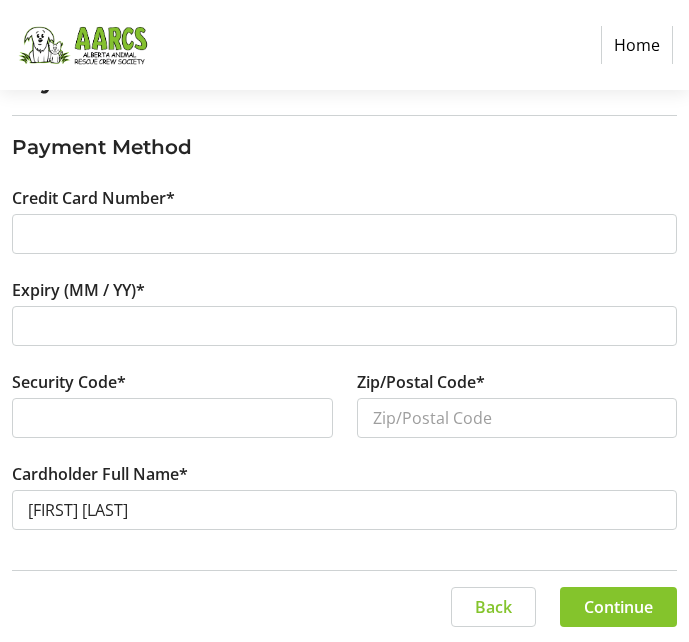 scroll, scrollTop: 218, scrollLeft: 0, axis: vertical 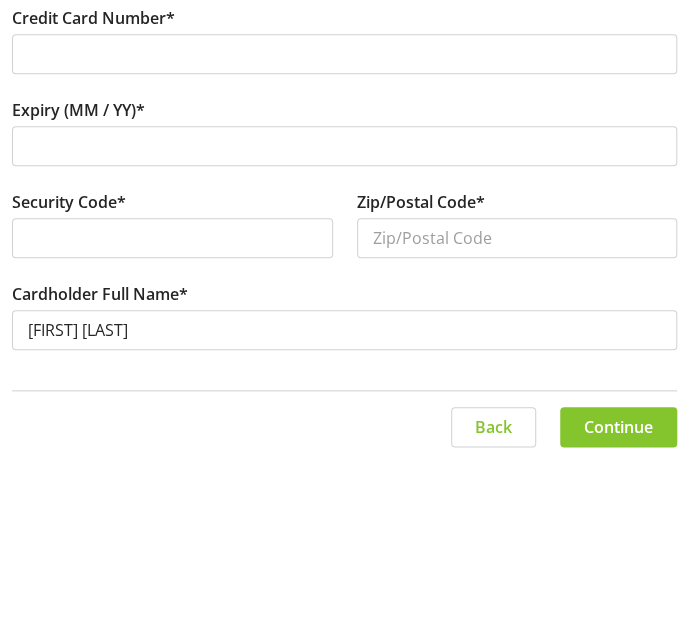 click at bounding box center [172, 420] 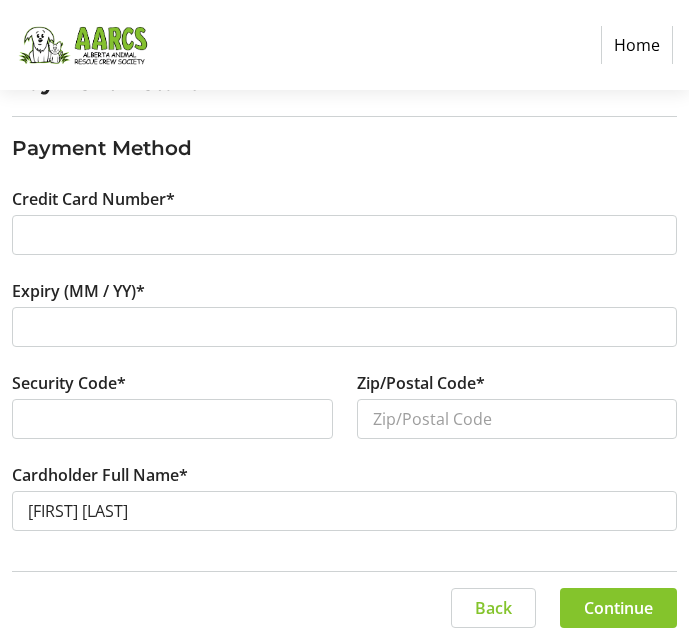 click at bounding box center (172, 420) 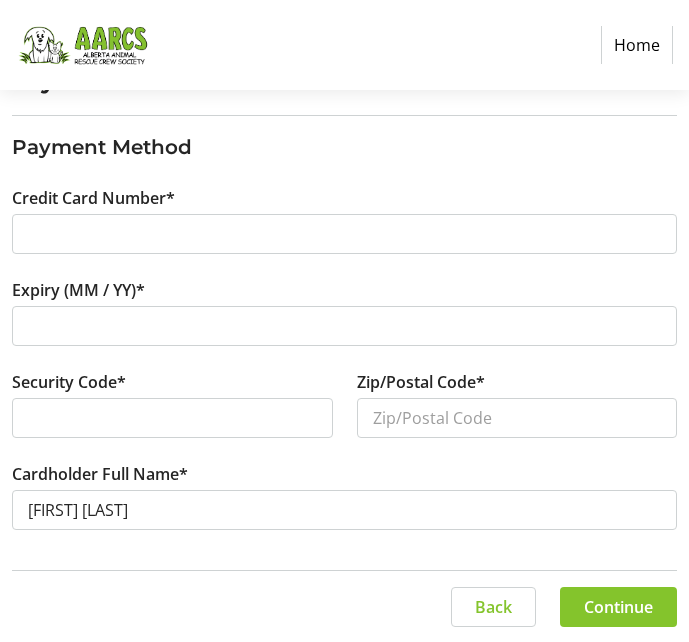 scroll, scrollTop: 218, scrollLeft: 0, axis: vertical 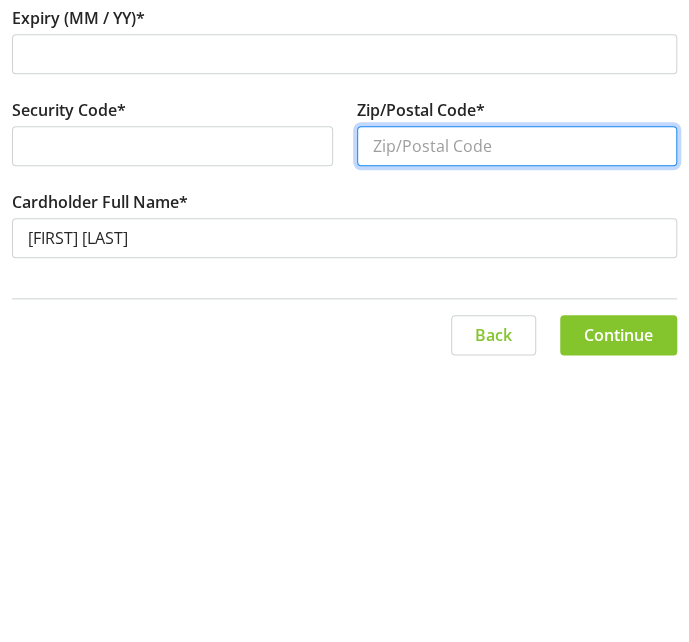 click on "Zip/Postal Code*" at bounding box center [517, 420] 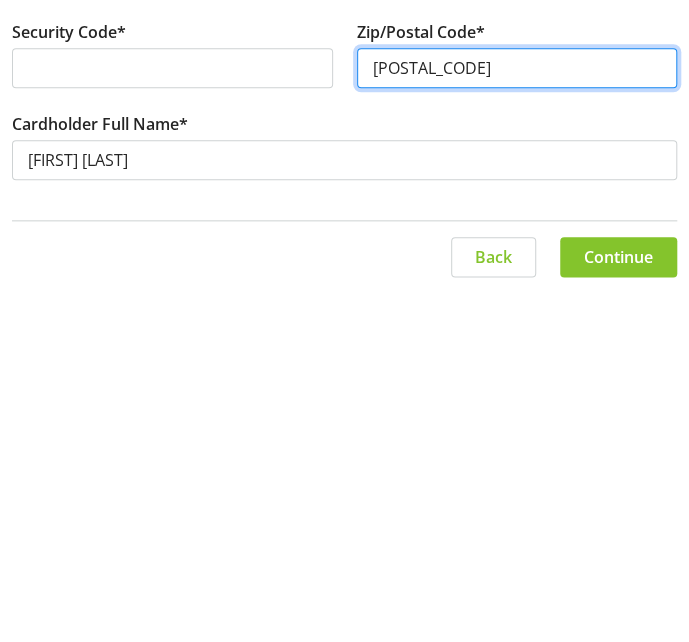 scroll, scrollTop: 219, scrollLeft: 0, axis: vertical 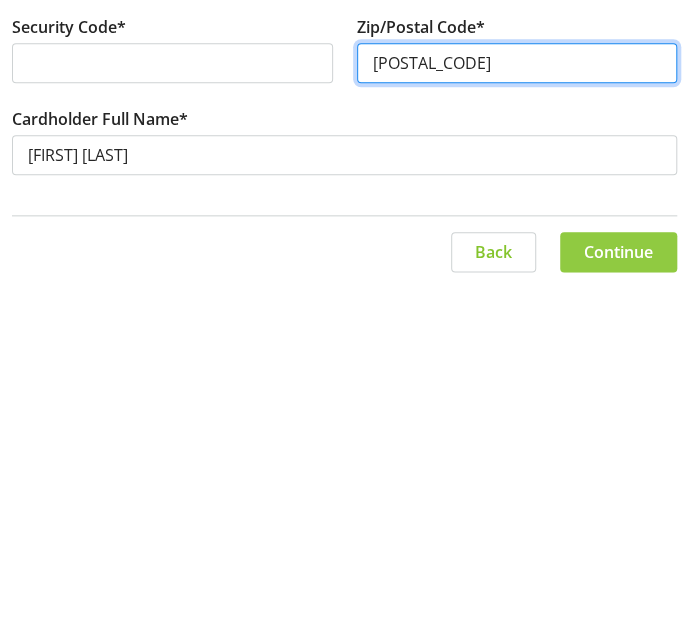 type on "[POSTAL_CODE]" 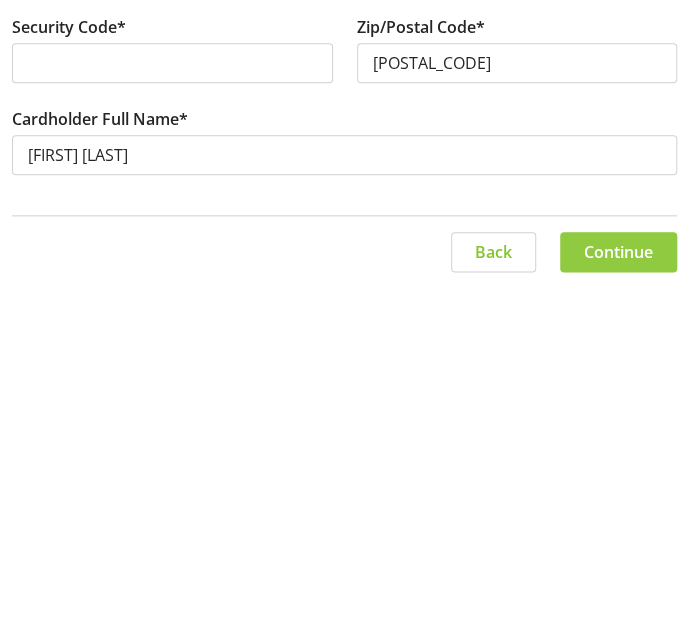 click on "Continue" 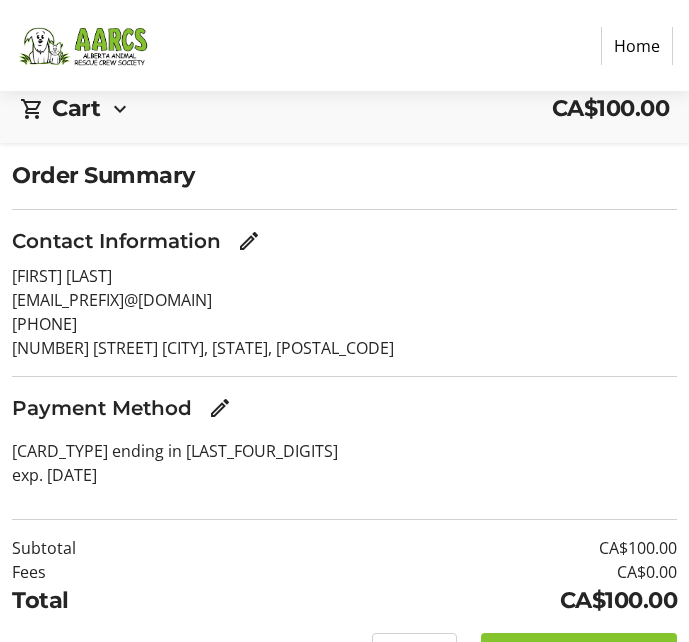 scroll, scrollTop: 157, scrollLeft: 0, axis: vertical 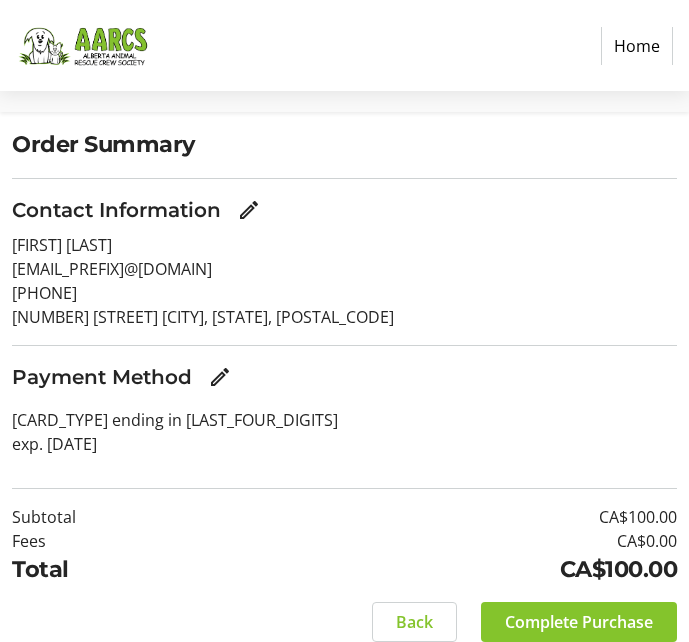 click on "Complete Purchase" 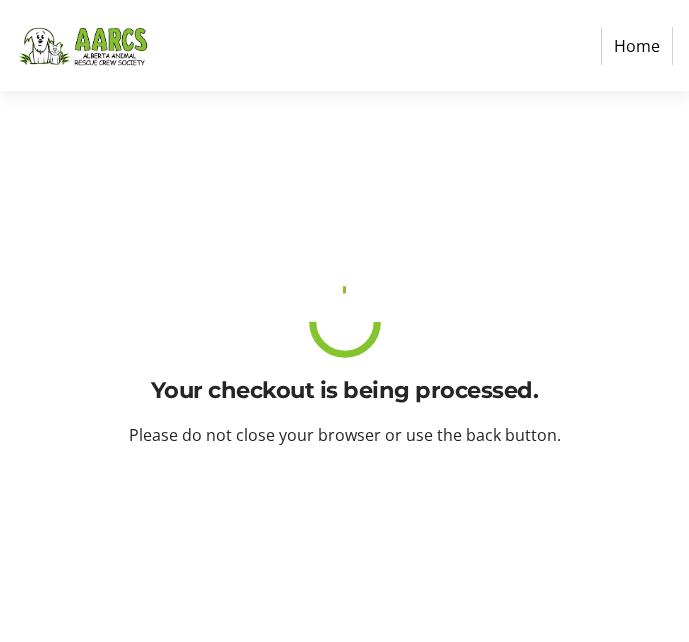 scroll, scrollTop: 47, scrollLeft: 0, axis: vertical 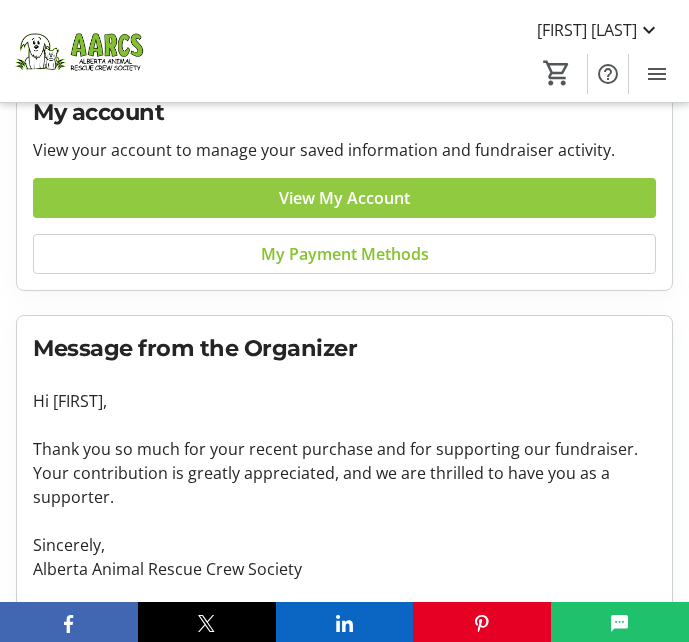 click on "View My Account" 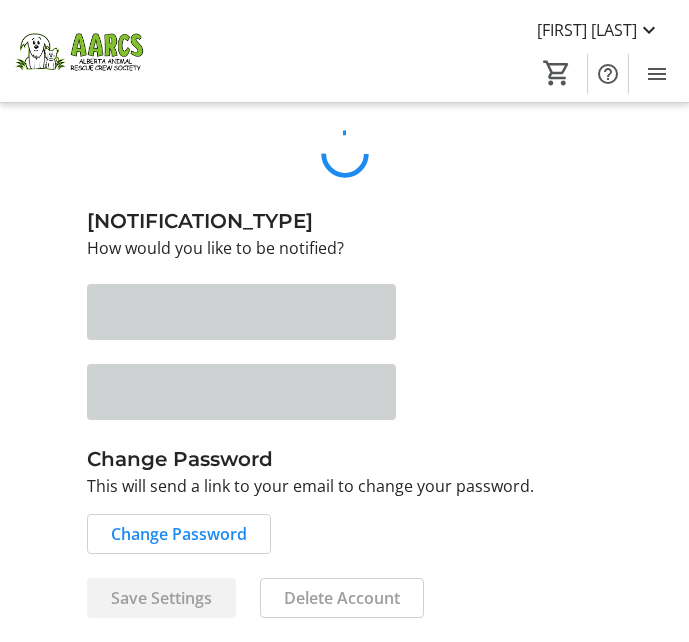 scroll, scrollTop: 47, scrollLeft: 0, axis: vertical 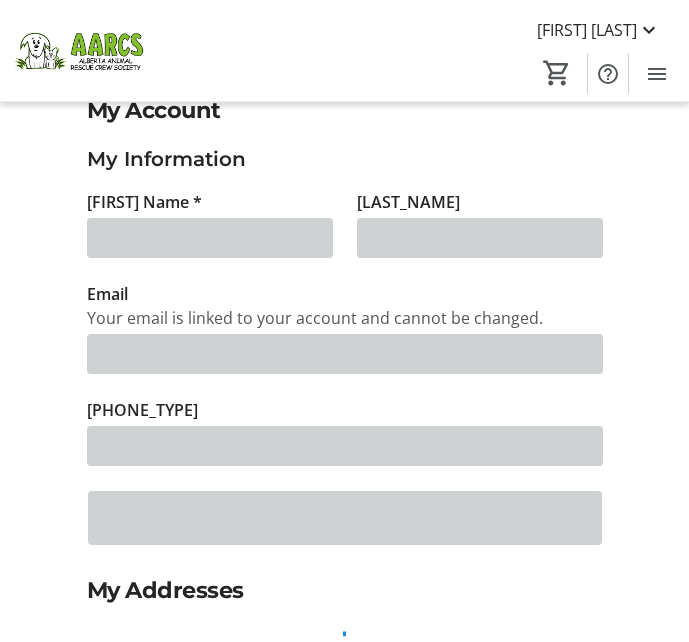 type on "[FIRST]" 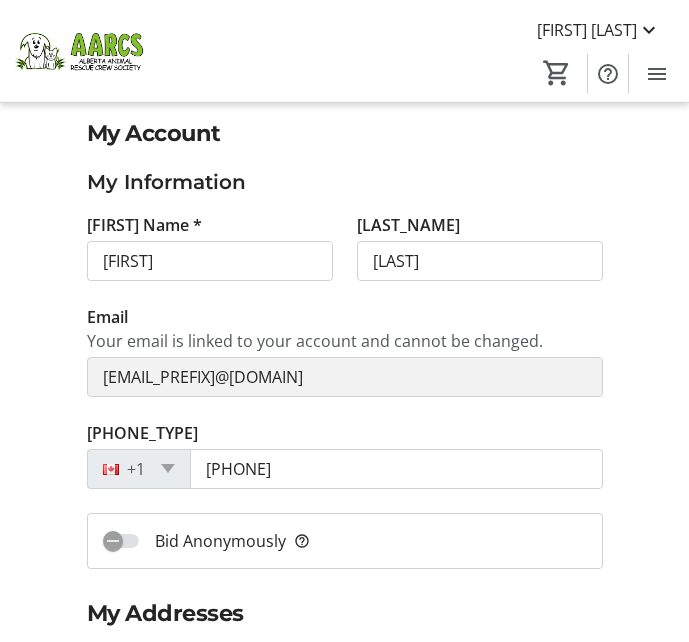 scroll, scrollTop: 0, scrollLeft: 0, axis: both 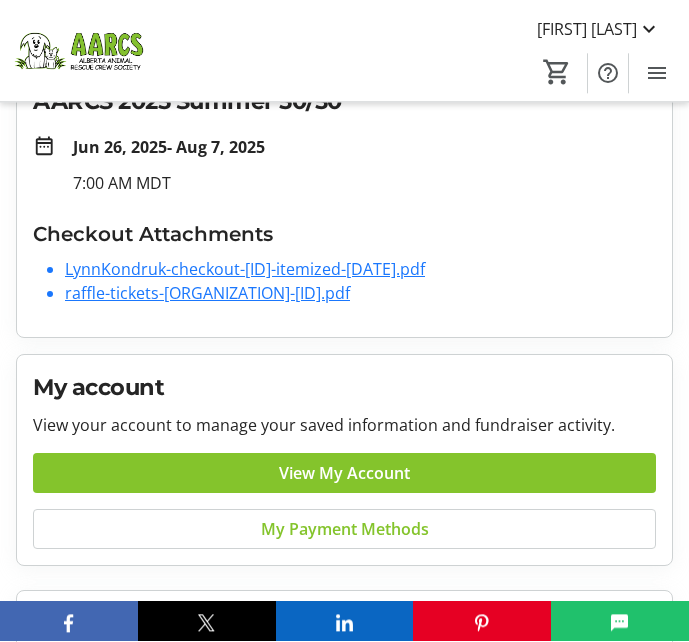 click on "My account  View your account to manage your saved information and fundraiser activity.   View My Account   My Payment Methods  Message from the Organizer Hi [FIRST], Thank you so much for your recent purchase and for supporting our fundraiser. Your contribution is greatly appreciated, and we are thrilled to have you as a supporter. Sincerely, Alberta Animal Rescue Crew Society  Contact Organizer" 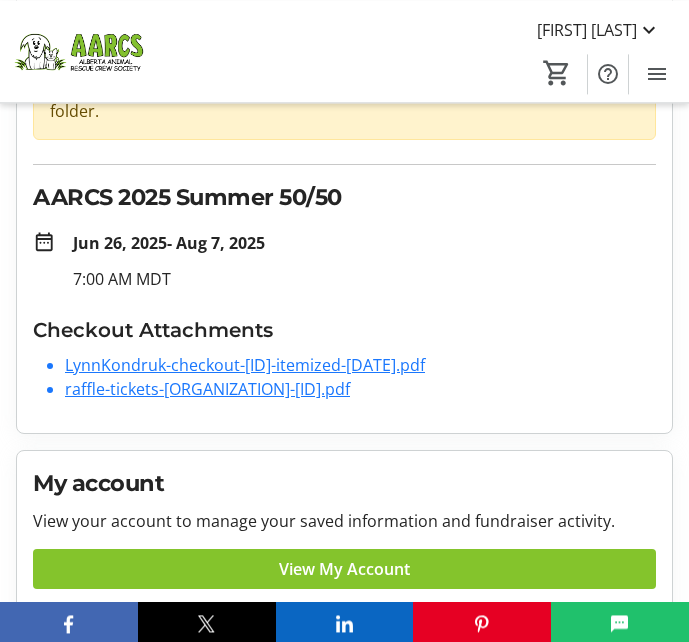 scroll, scrollTop: 186, scrollLeft: 0, axis: vertical 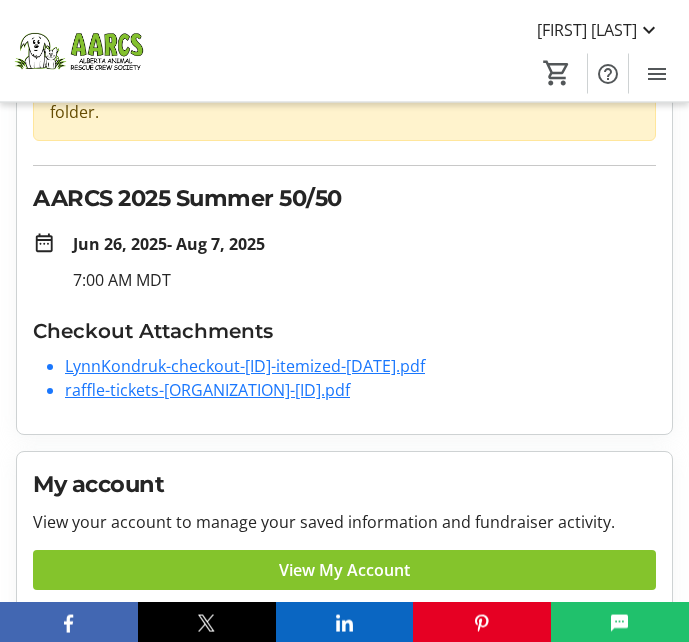 click on "LynnKondruk-checkout-[ID]-itemized-[DATE].pdf" 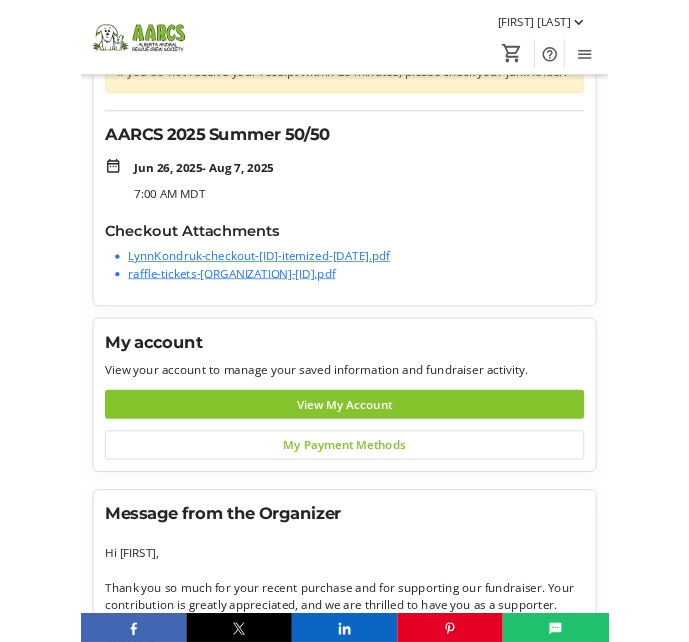 scroll, scrollTop: 313, scrollLeft: 0, axis: vertical 